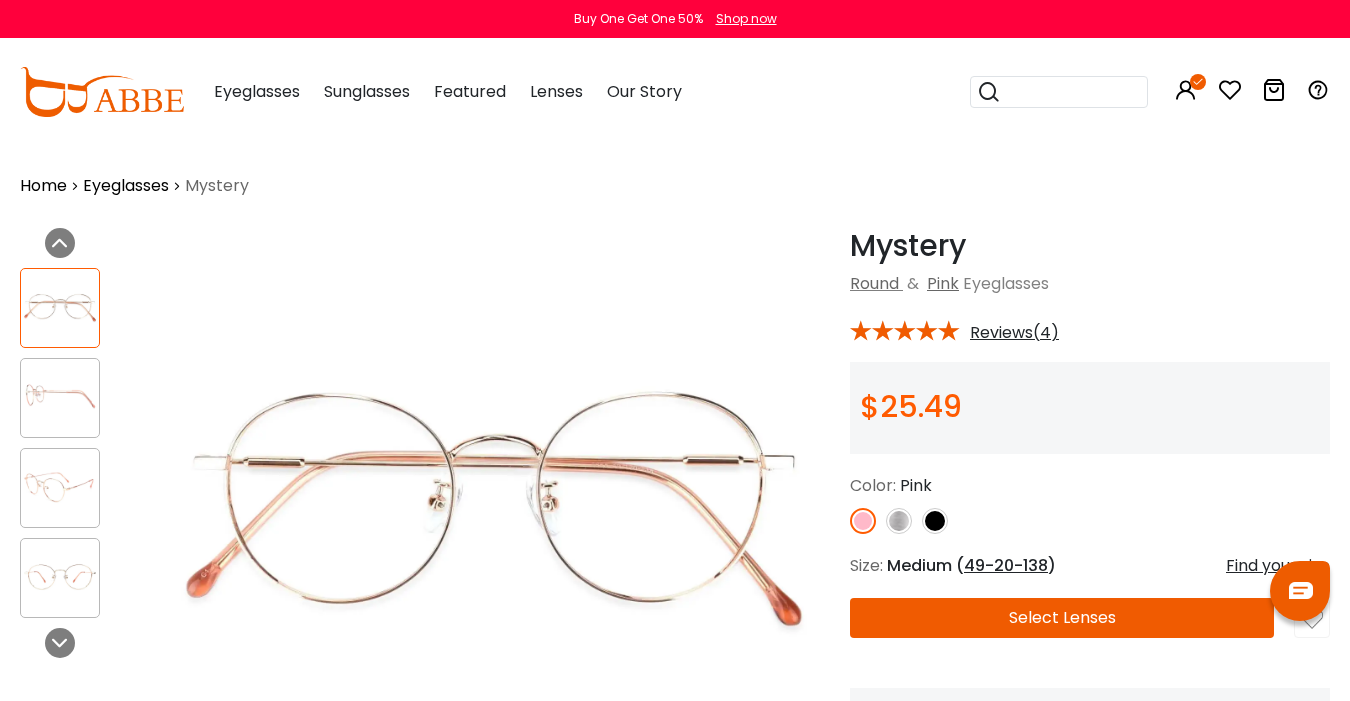 scroll, scrollTop: 0, scrollLeft: 0, axis: both 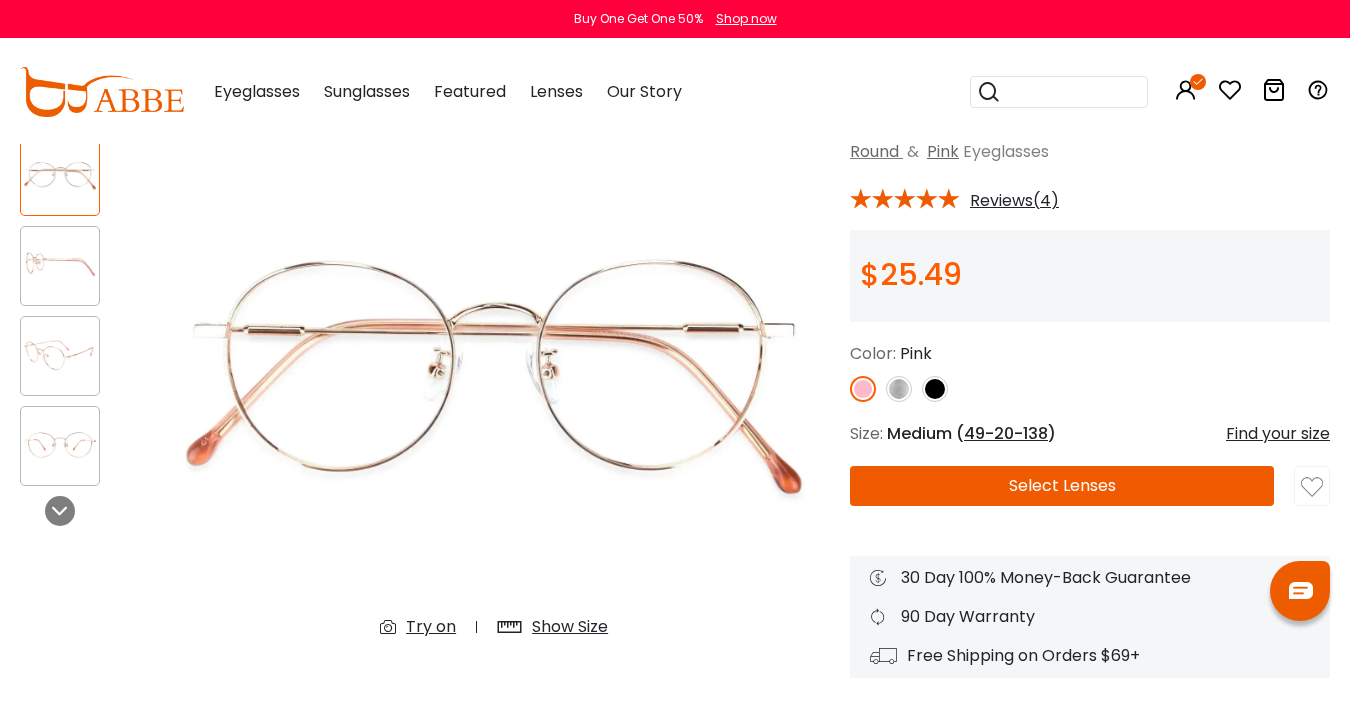 click at bounding box center (60, 265) 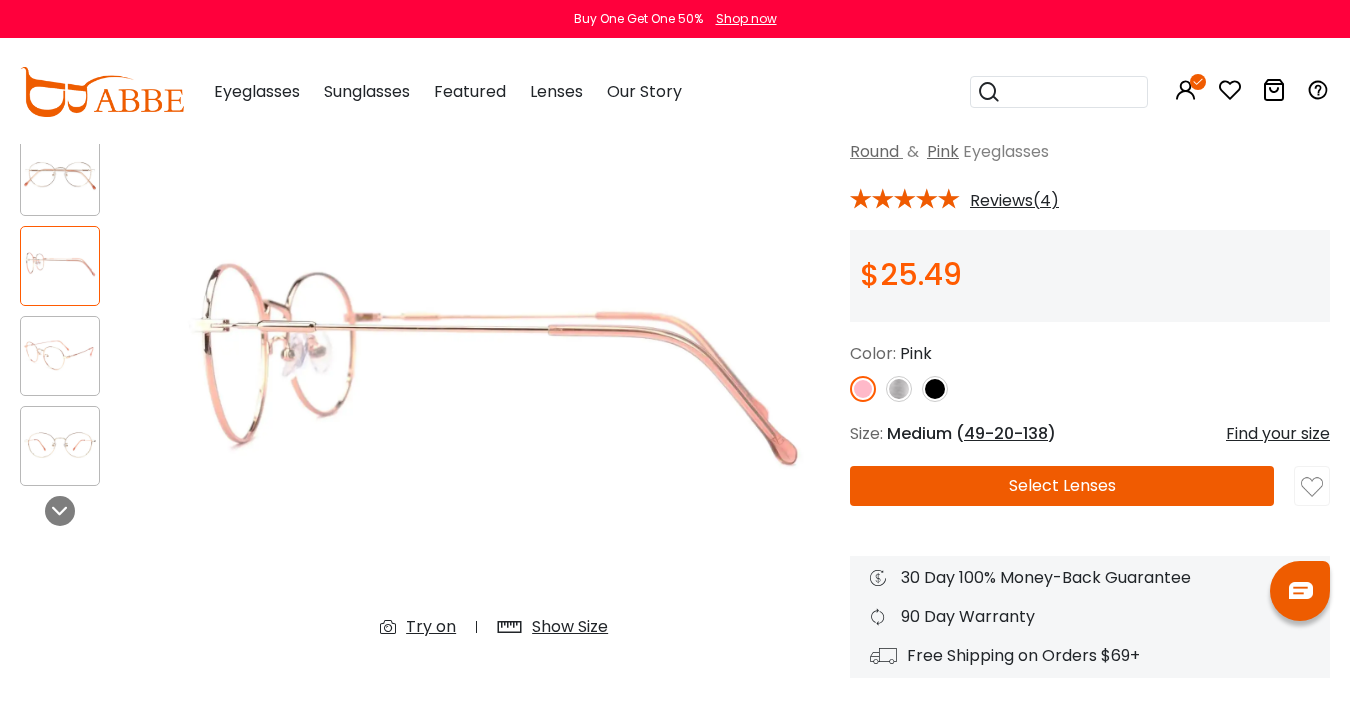 click at bounding box center (60, 355) 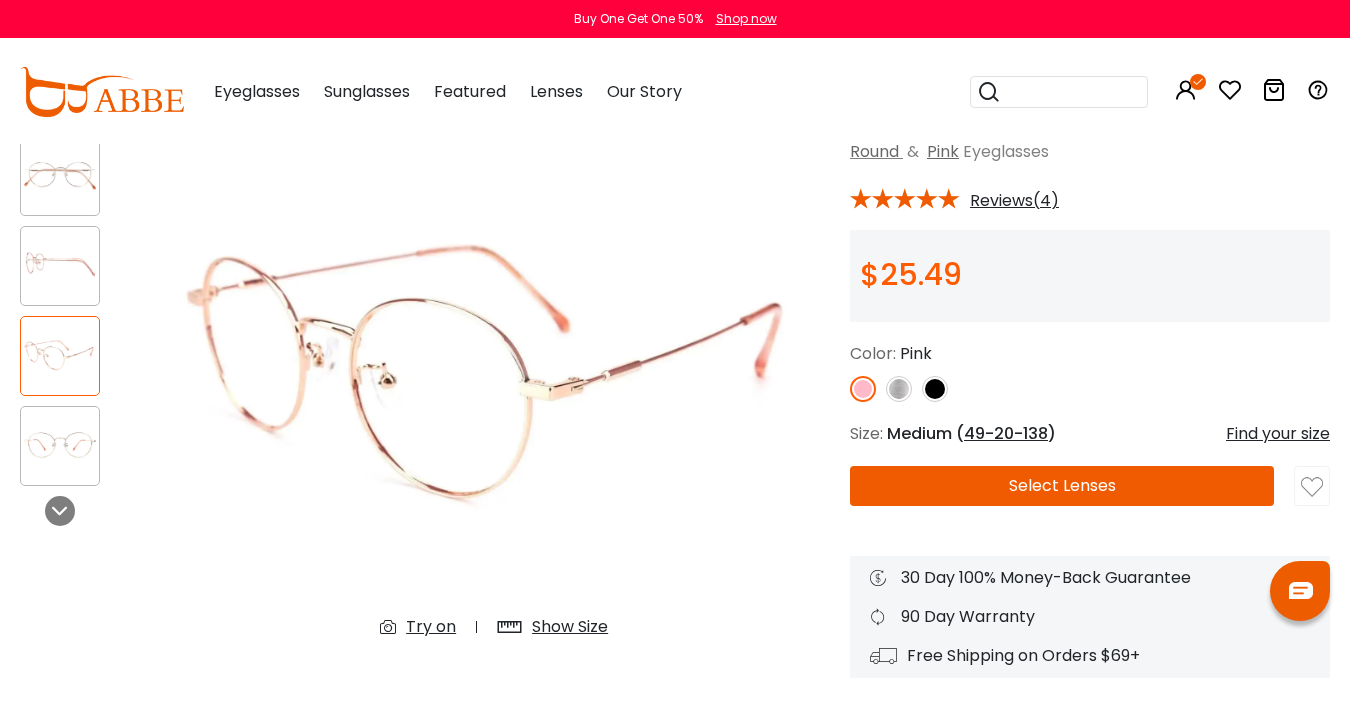 click at bounding box center (60, 445) 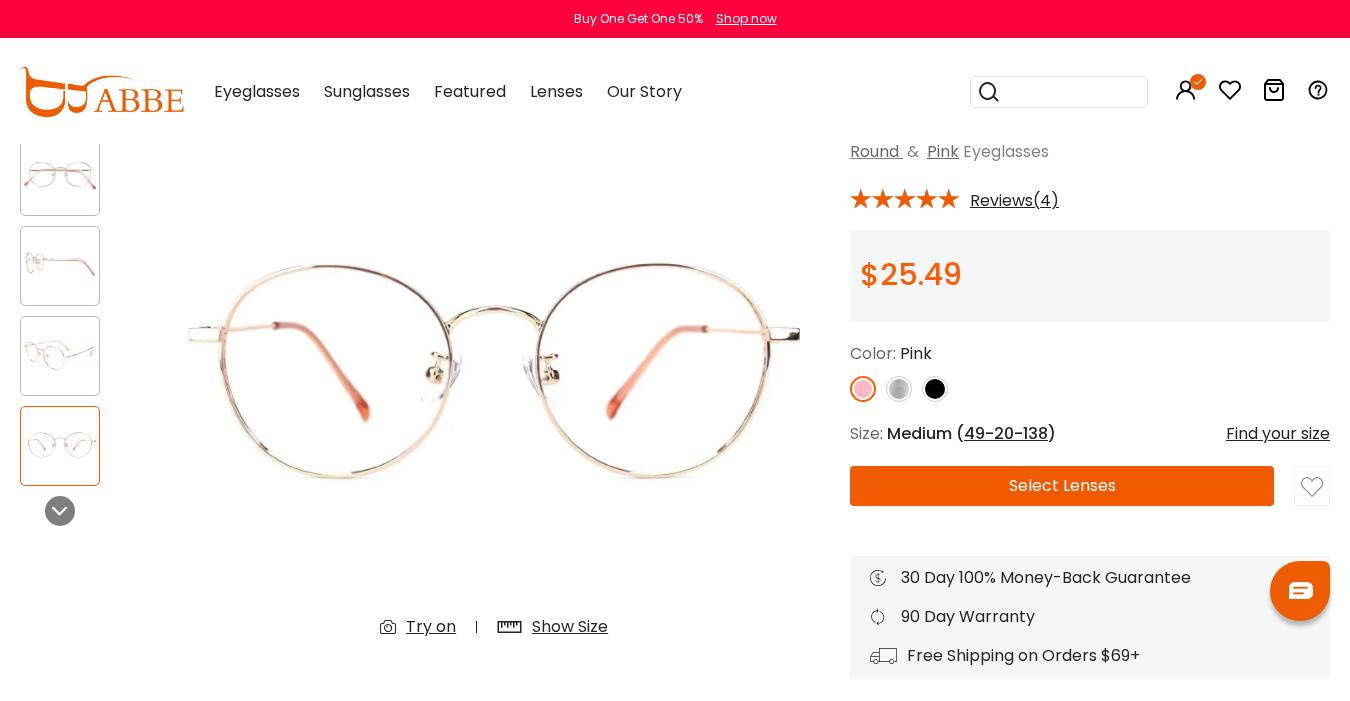 click on "Try on" at bounding box center (431, 627) 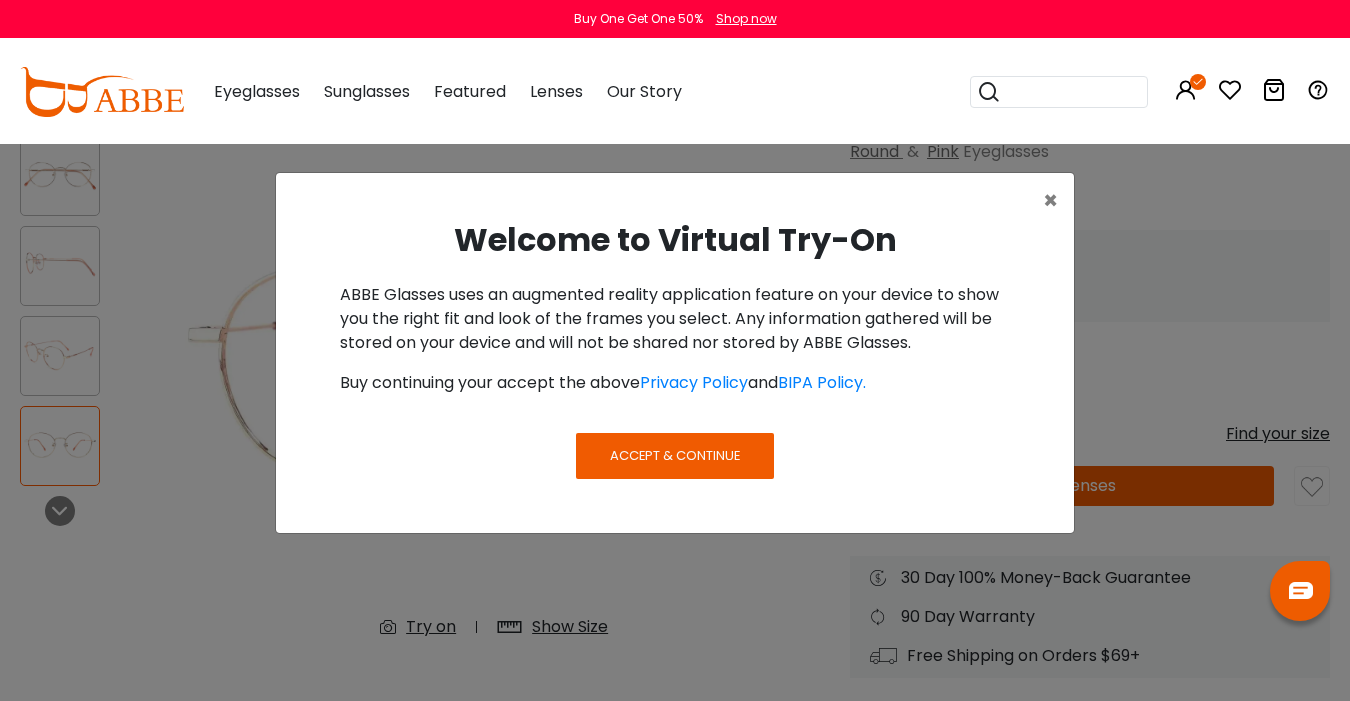 click on "Accept & Continue" at bounding box center (675, 456) 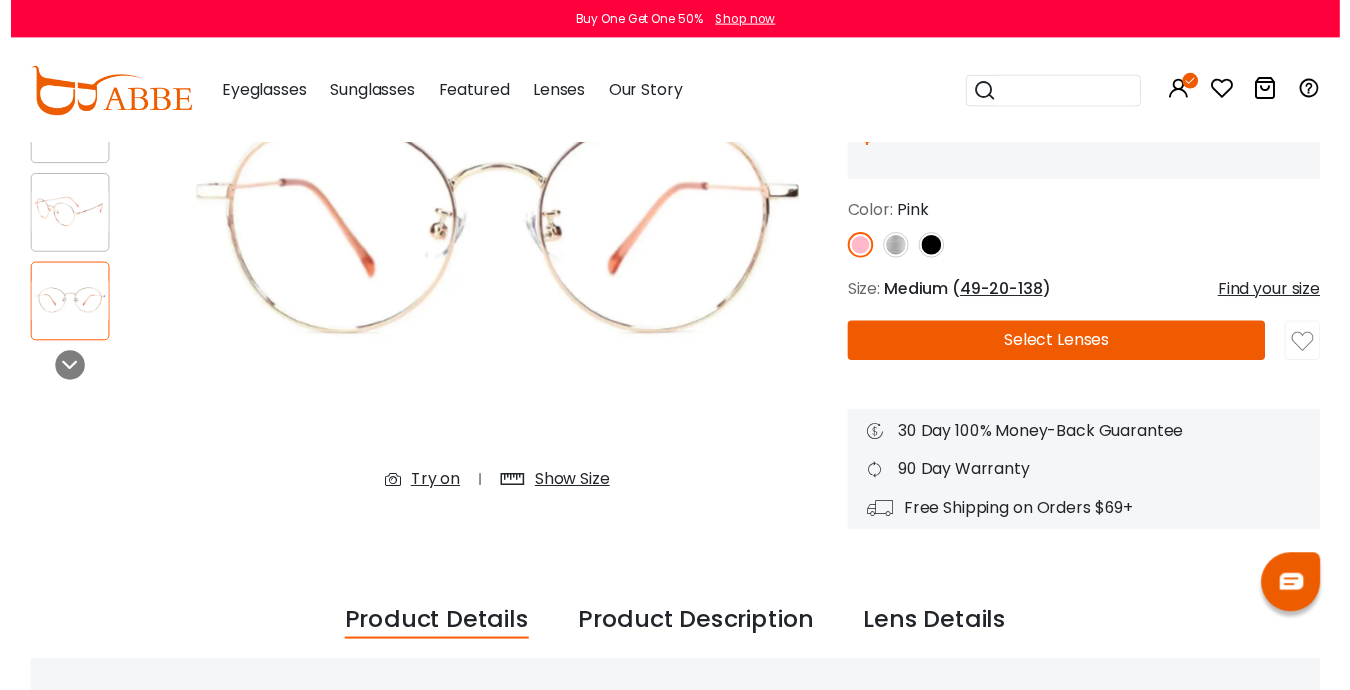 scroll, scrollTop: 274, scrollLeft: 0, axis: vertical 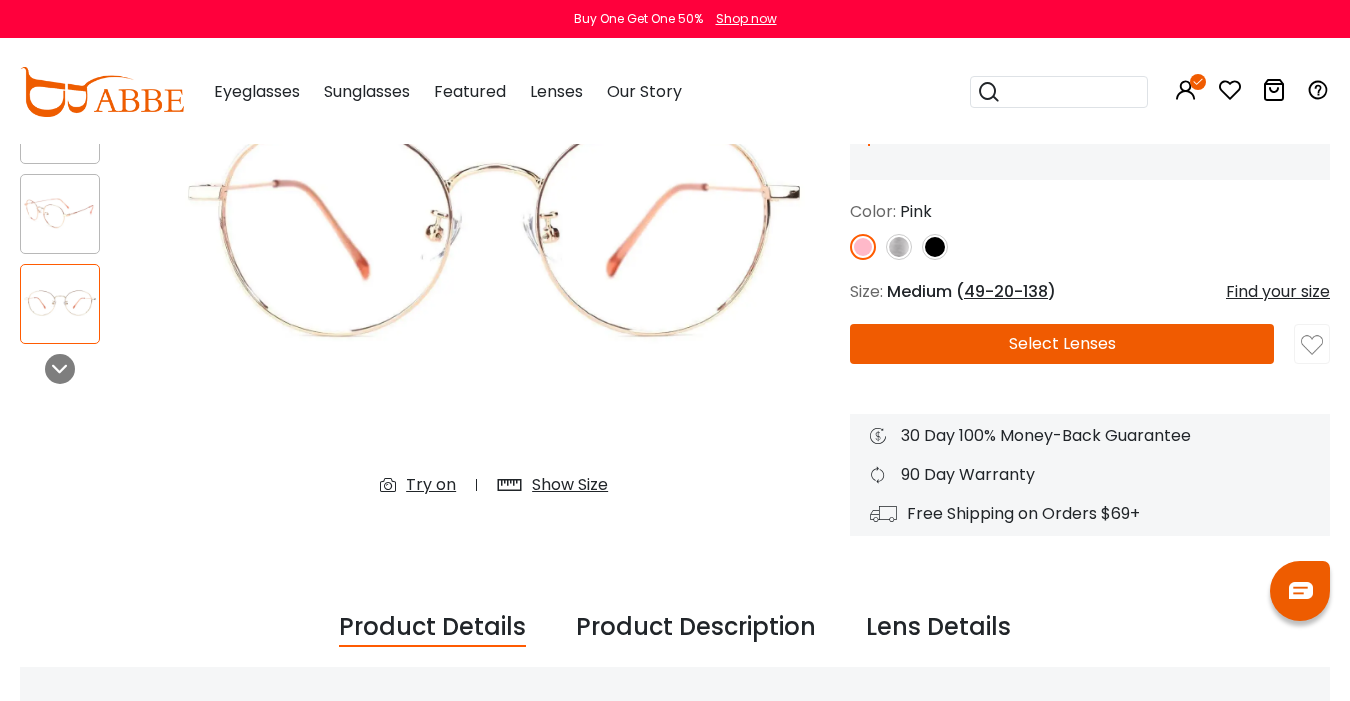 click on "Try on" at bounding box center [431, 485] 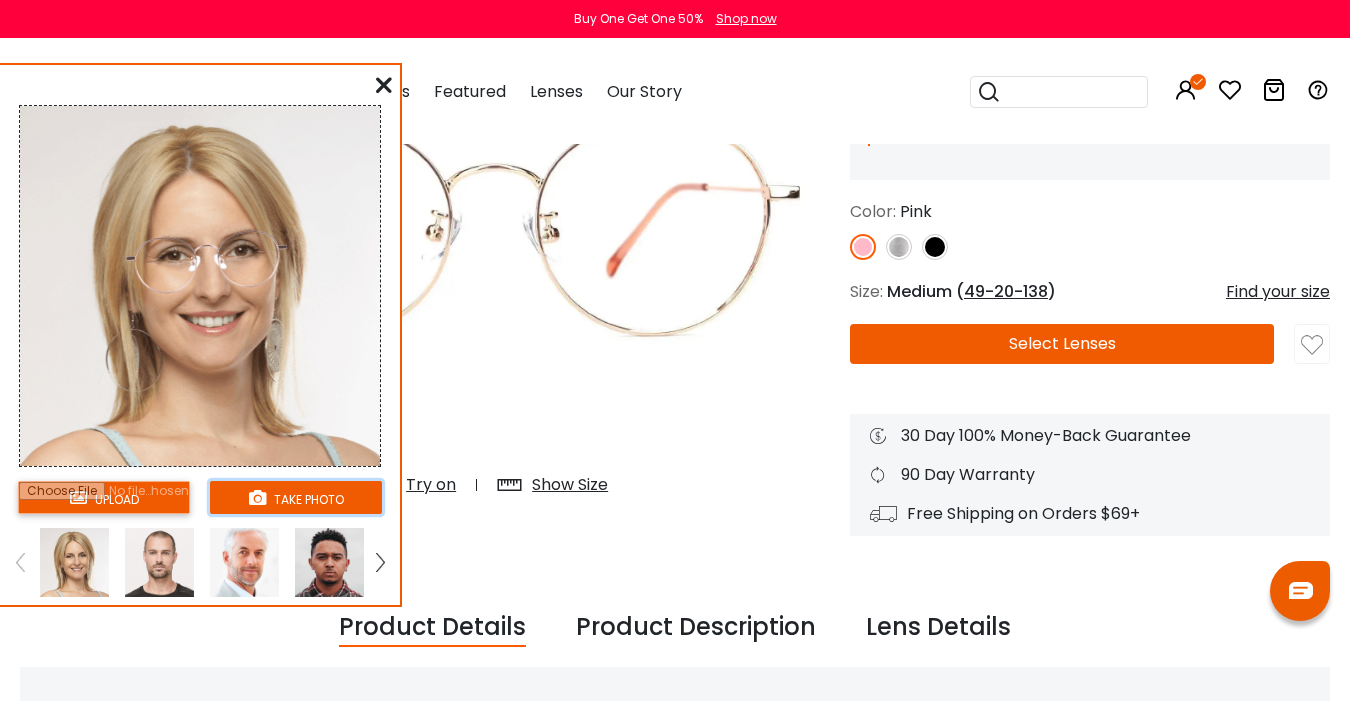 click on "take photo" at bounding box center [296, 497] 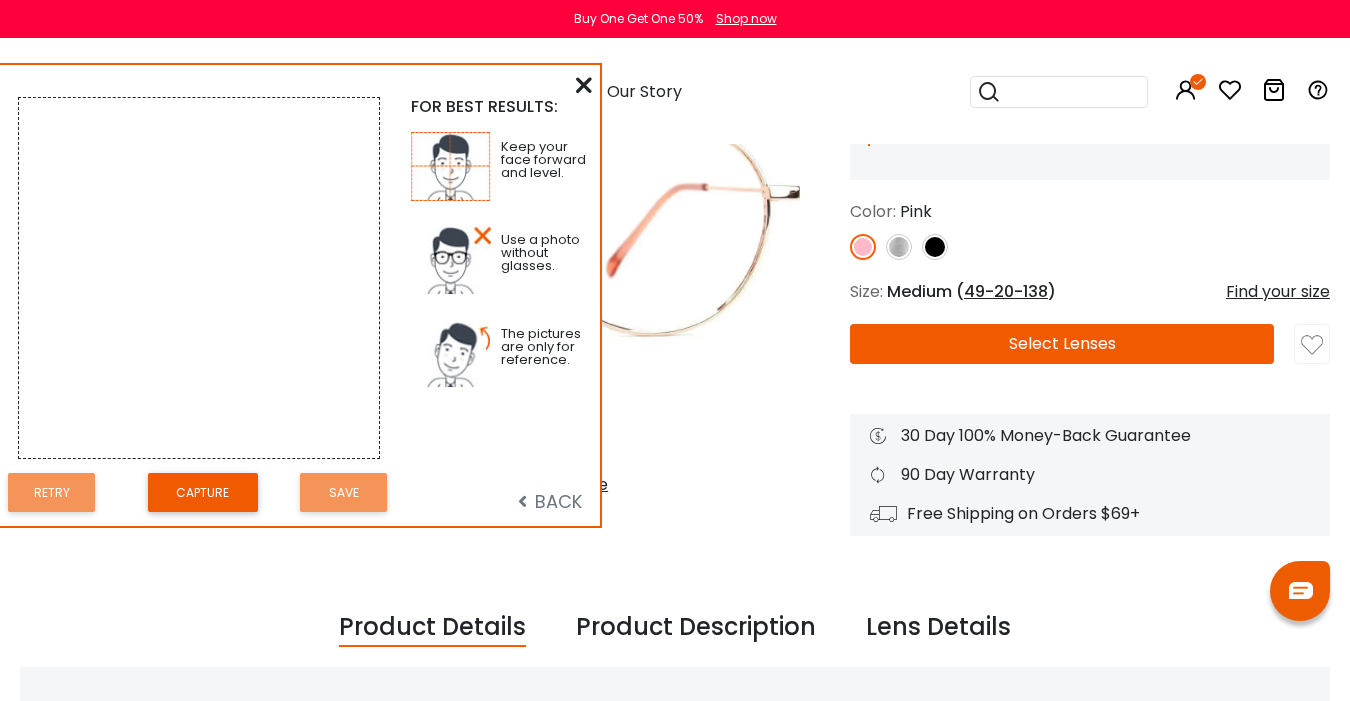 click on "Eyeglasses
Women's Eyeglasses
Men's Eyeglasses
Kids' Eyeglasses
All Eyeglasses
On Sale
Eyeglass Styles
Eyeglass Frames Colors
Eyeglass Frames Shapes
Flash Sale
New Arrivals
Blue Light Glasses
Glasses For Night Driving
Sunglasses
On Sale" at bounding box center (762, 92) 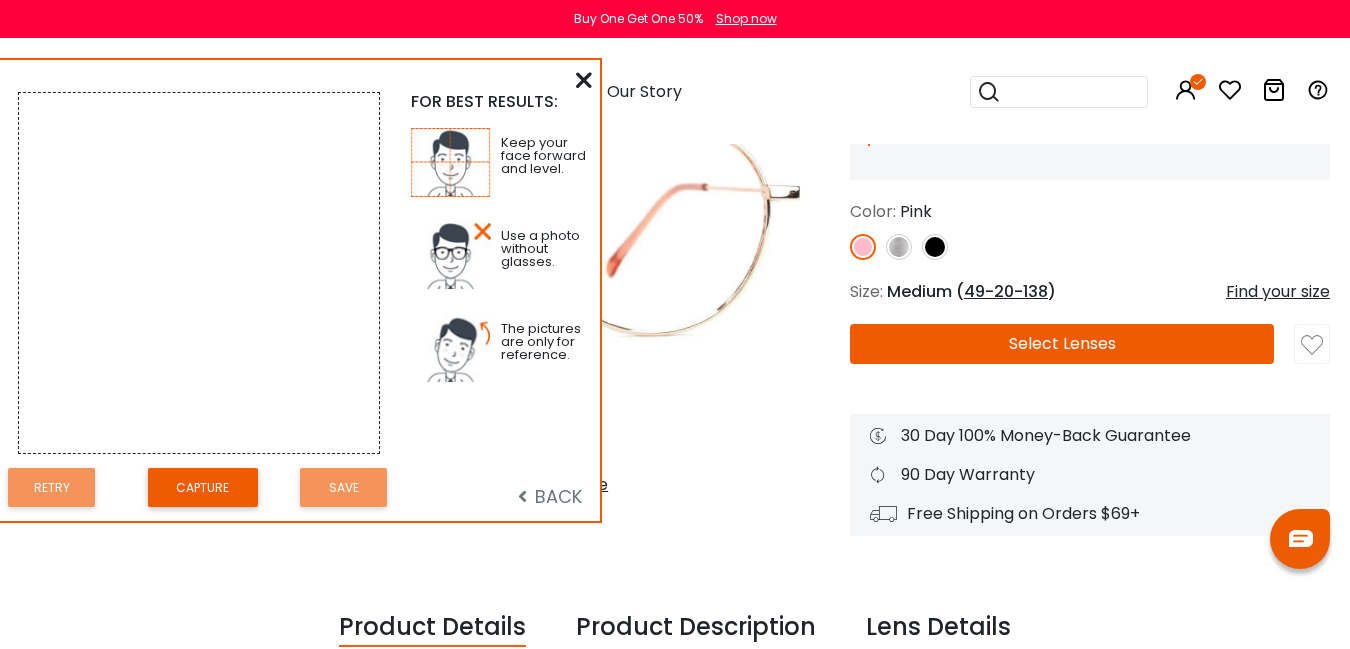 click on "FOR BEST RESULTS: Keep your face forward and level. Use a photo without glasses. The pictures are only for reference. Retry Capture Save BACK" at bounding box center (300, 290) 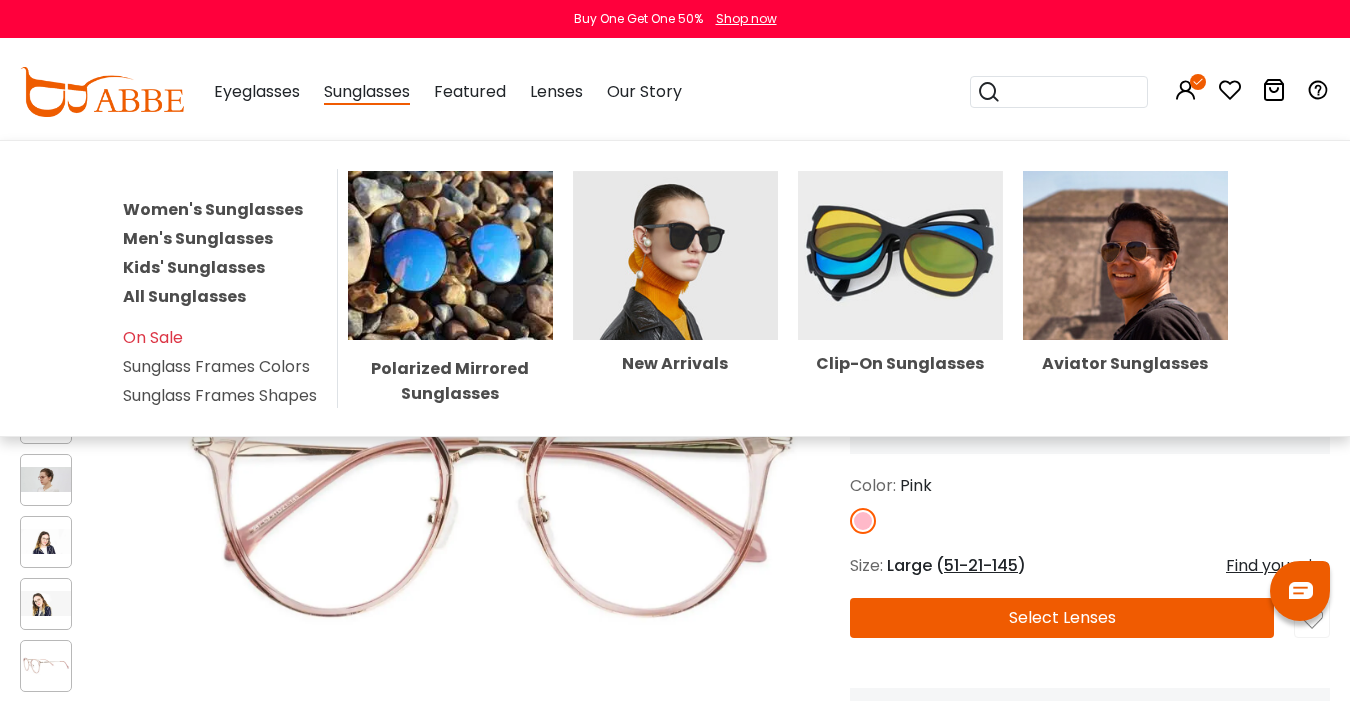 scroll, scrollTop: 656, scrollLeft: 0, axis: vertical 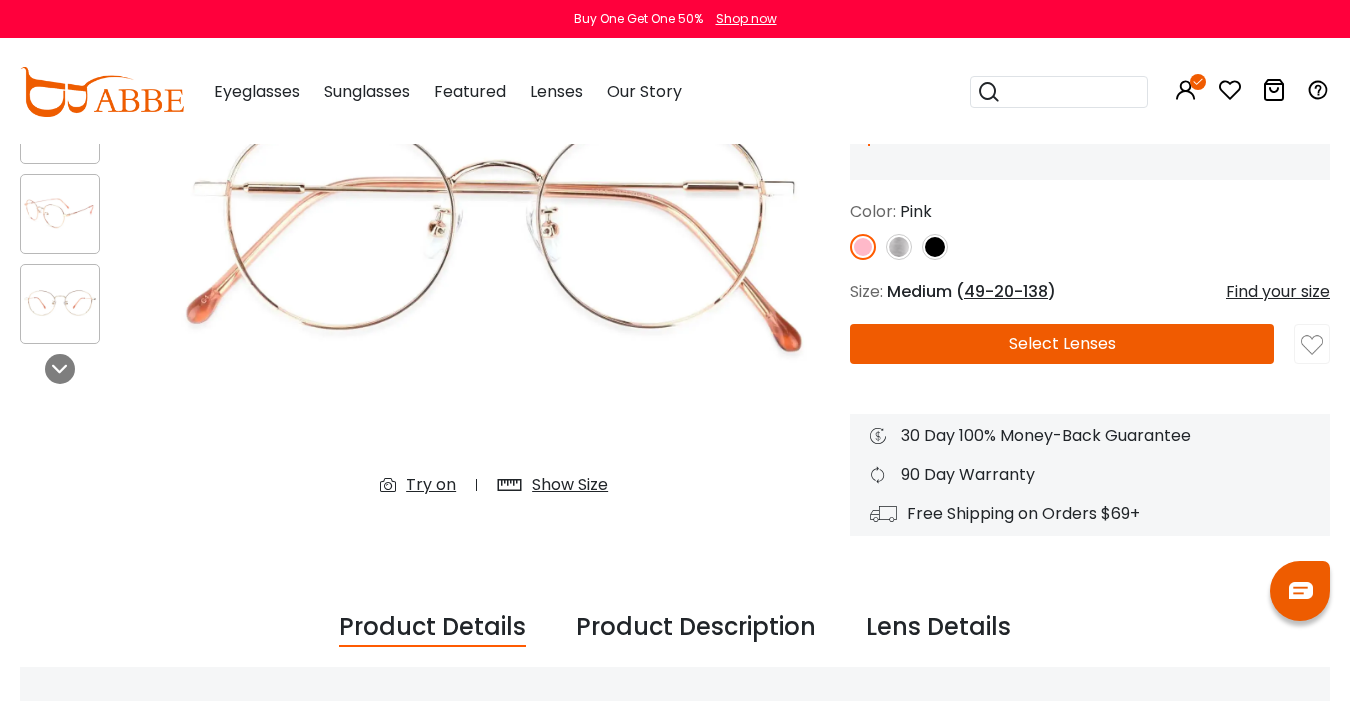 click on "Try on" at bounding box center (431, 485) 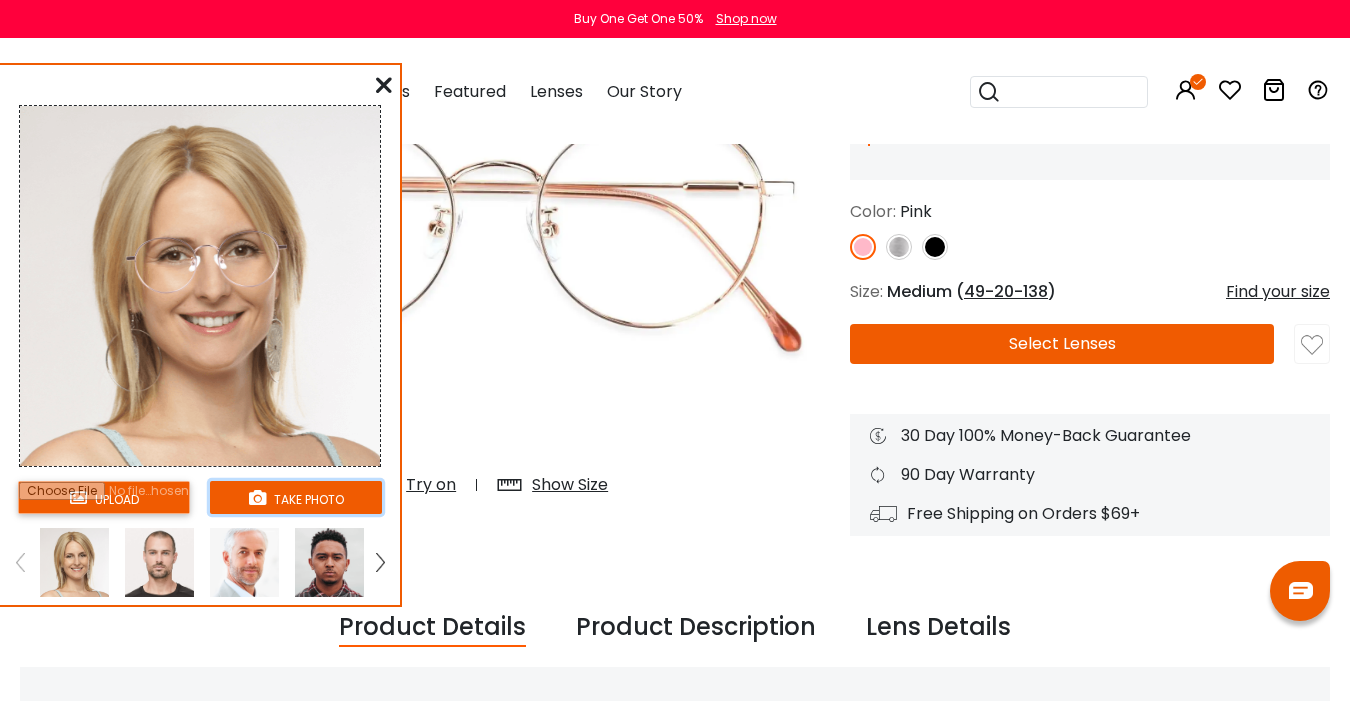 click on "take photo" at bounding box center (296, 497) 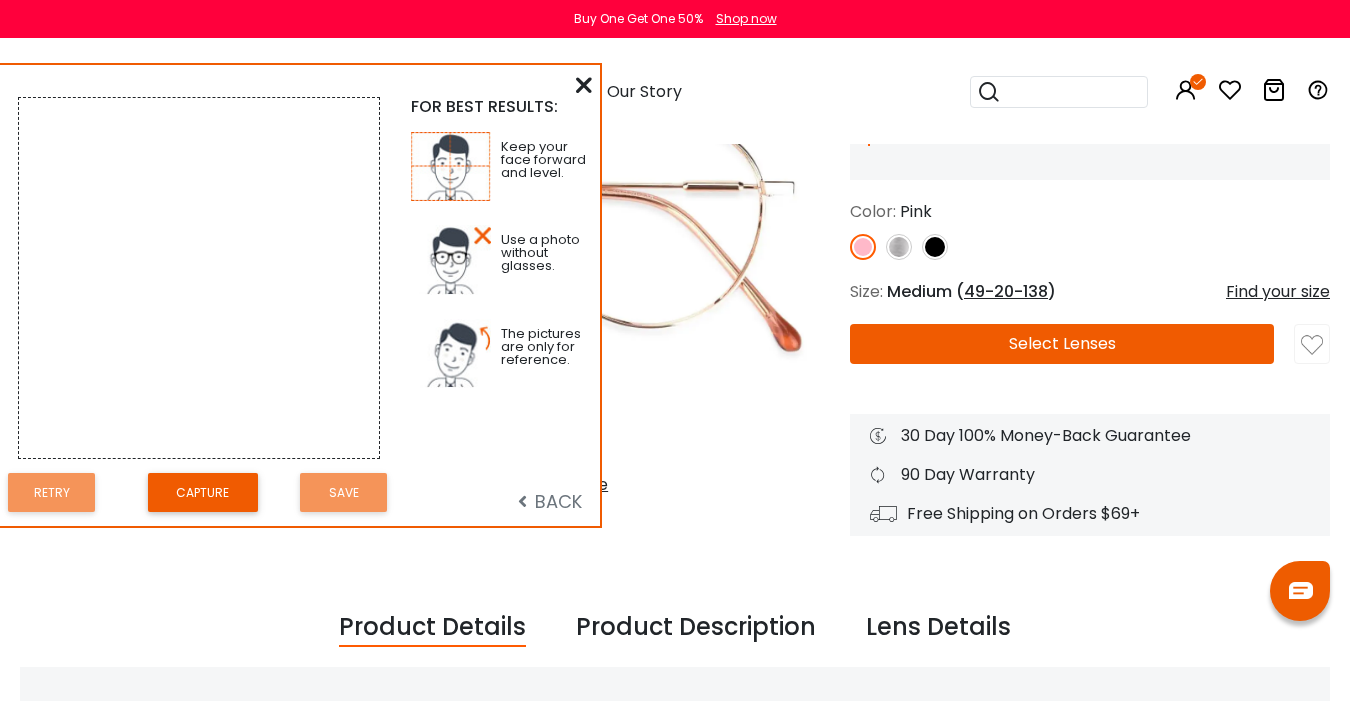 click at bounding box center [584, 85] 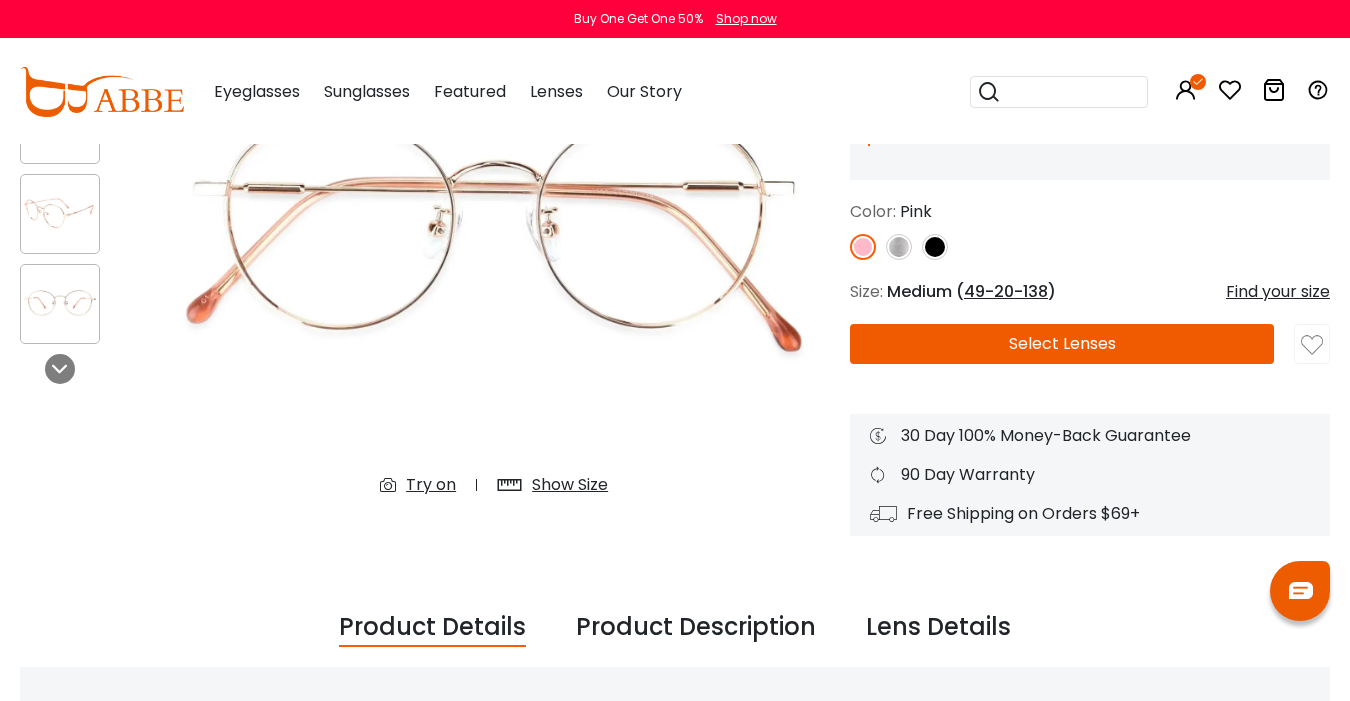 click on "Try on" at bounding box center (431, 485) 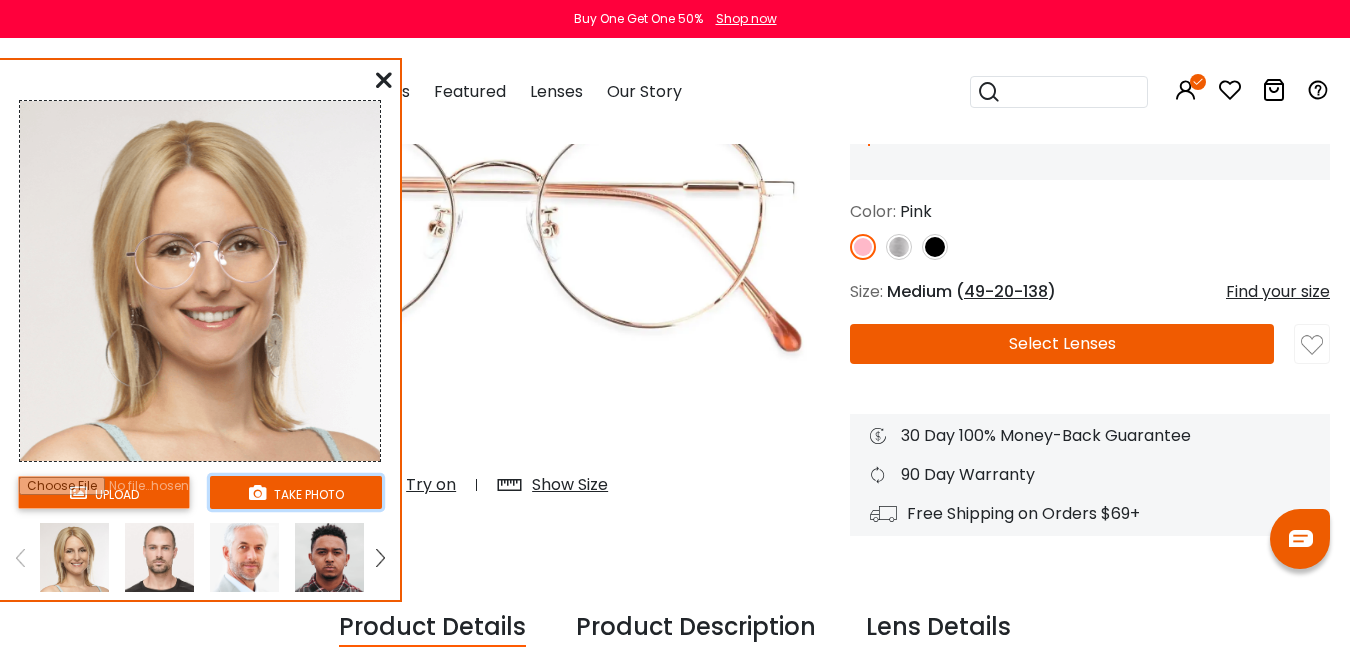 click at bounding box center [257, 492] 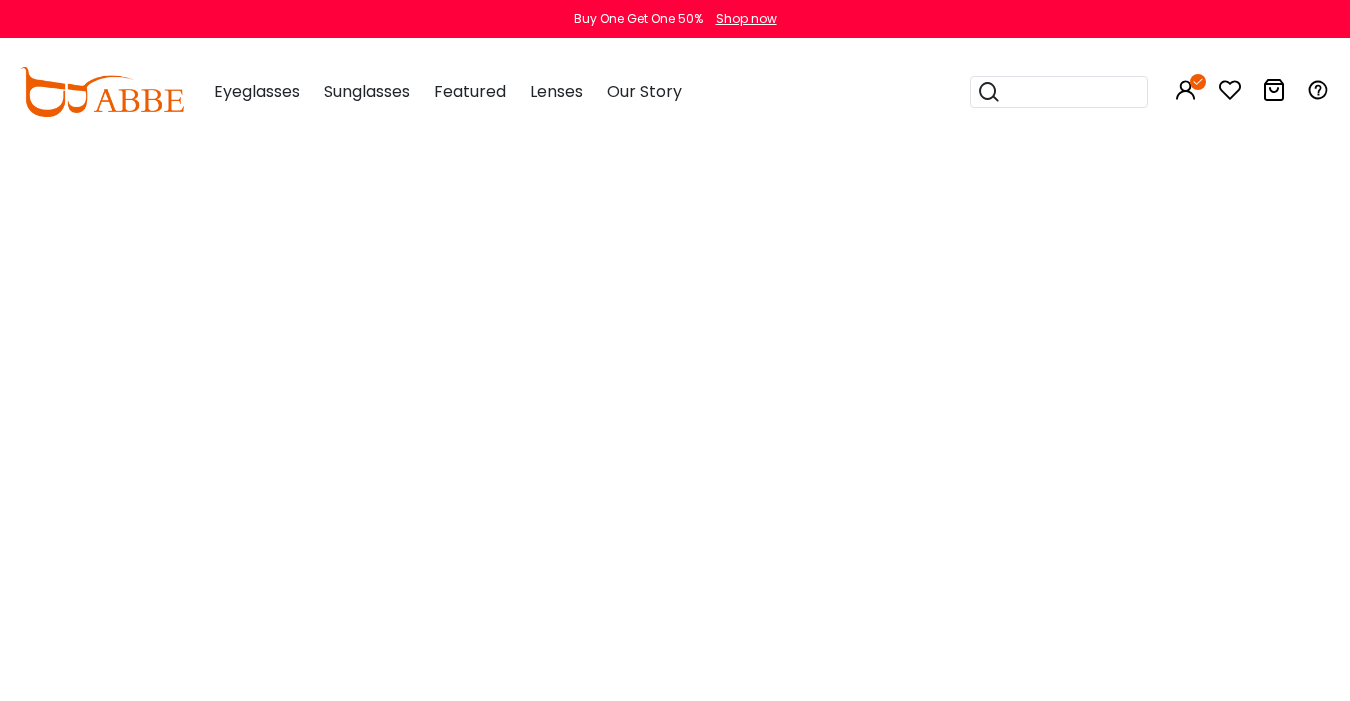 scroll, scrollTop: 274, scrollLeft: 0, axis: vertical 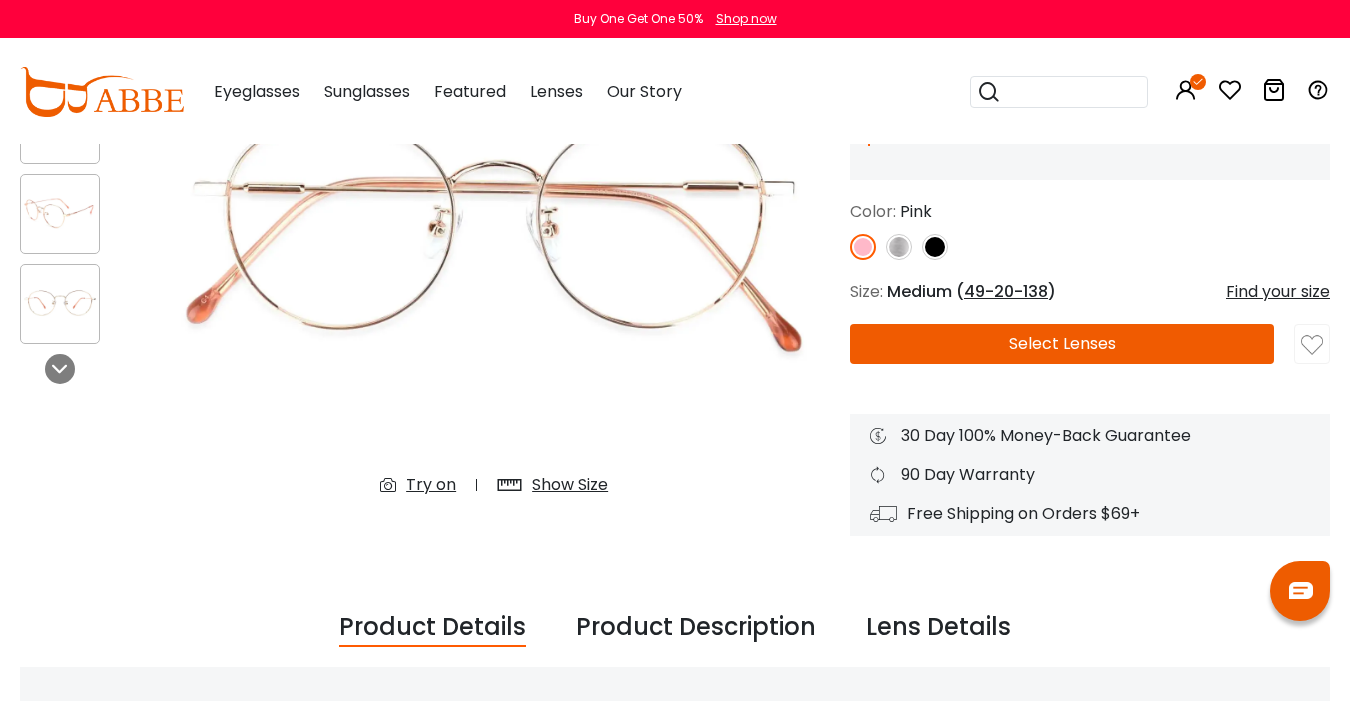 click on "Try on" at bounding box center [431, 485] 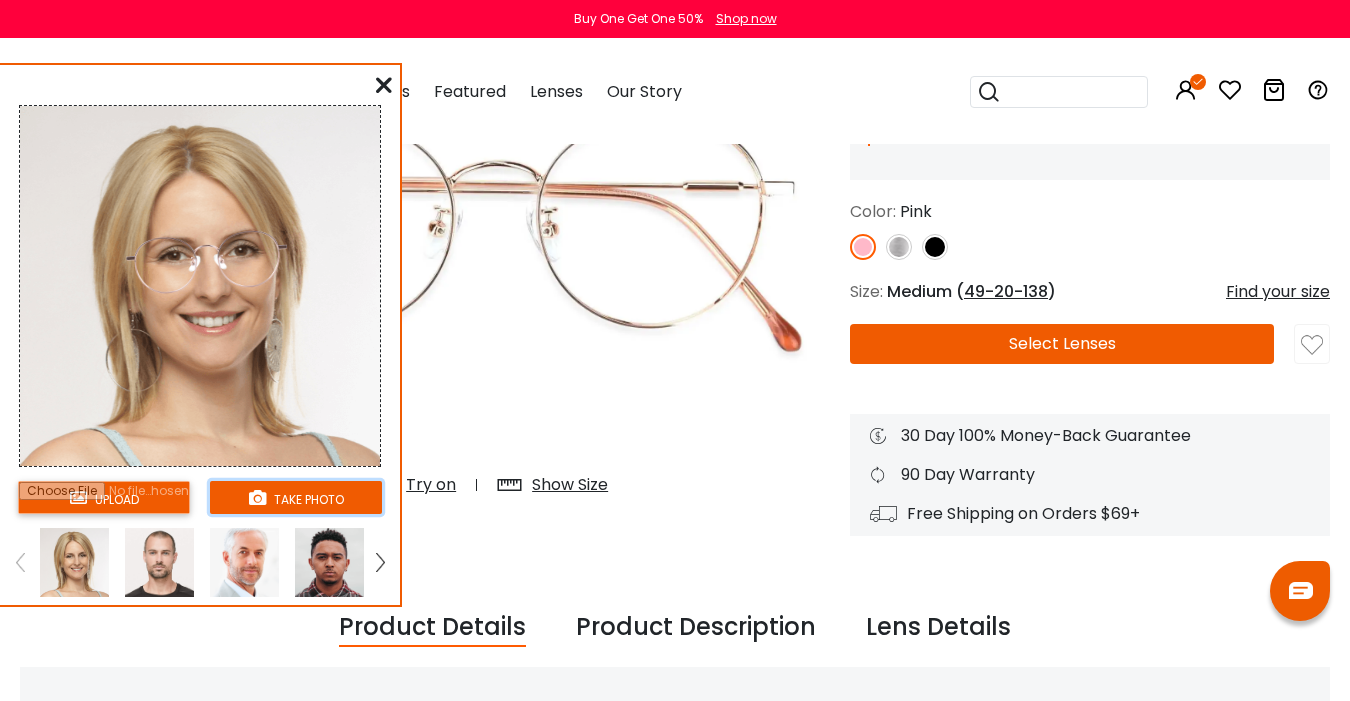 click on "take photo" at bounding box center (296, 497) 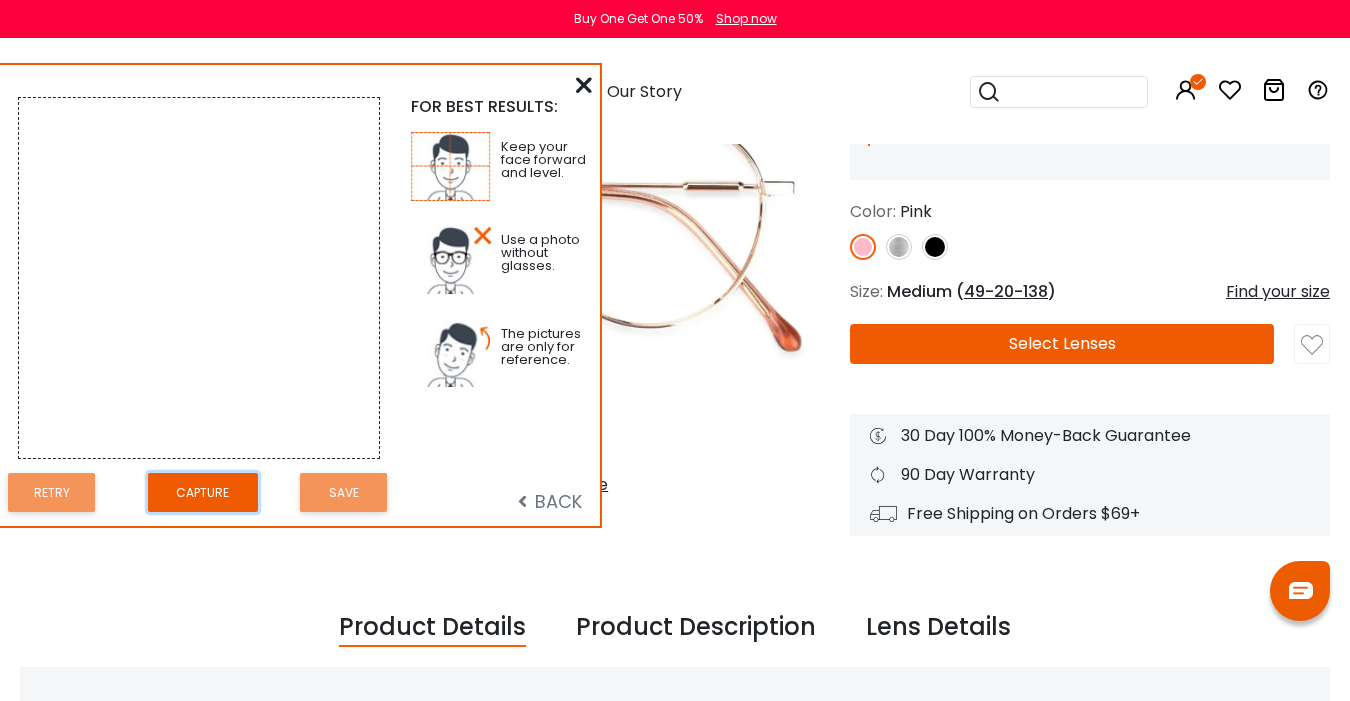 click on "Capture" at bounding box center (203, 492) 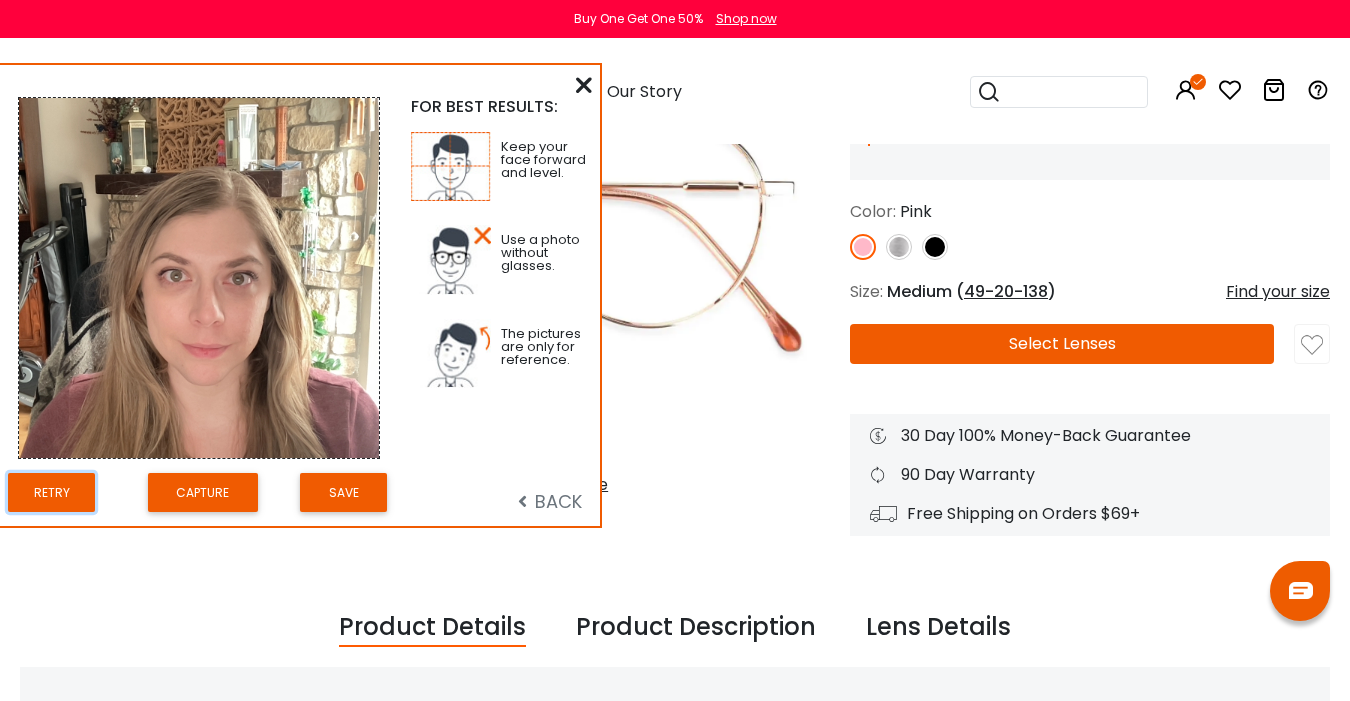 click on "Retry" at bounding box center [51, 492] 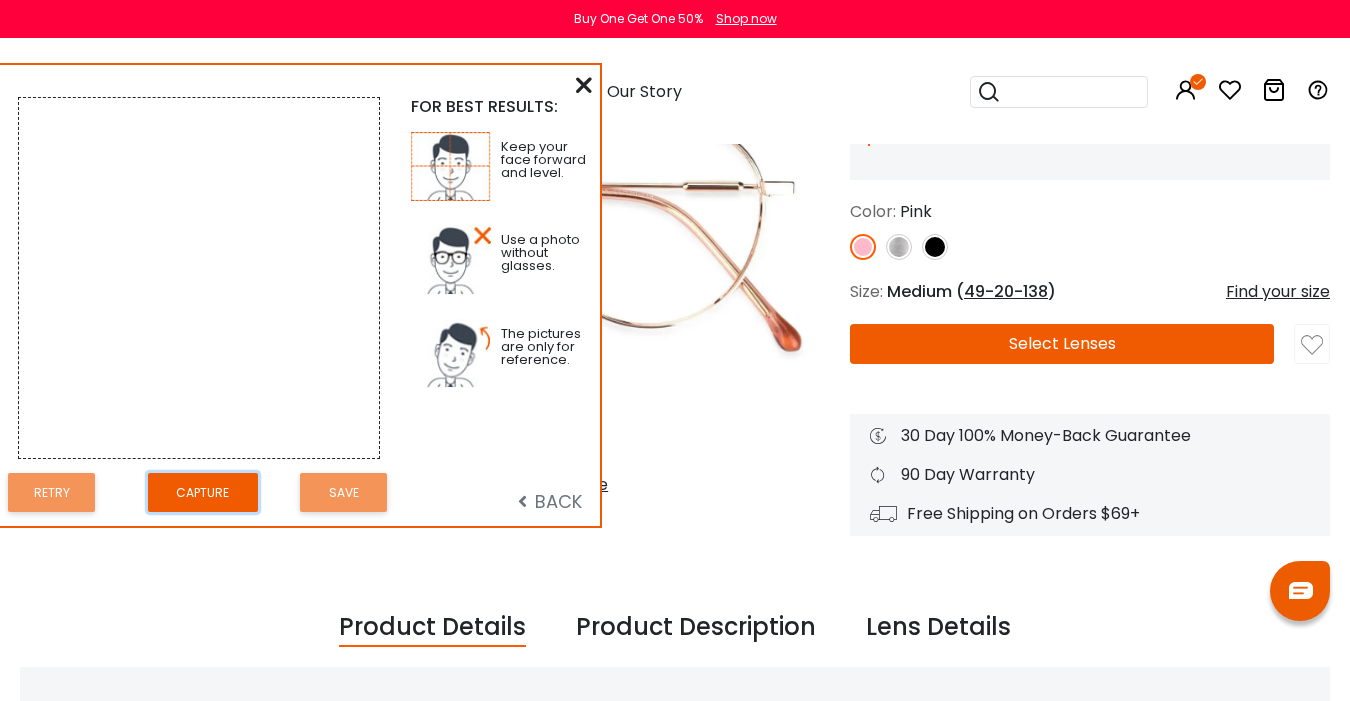click on "Capture" at bounding box center (203, 492) 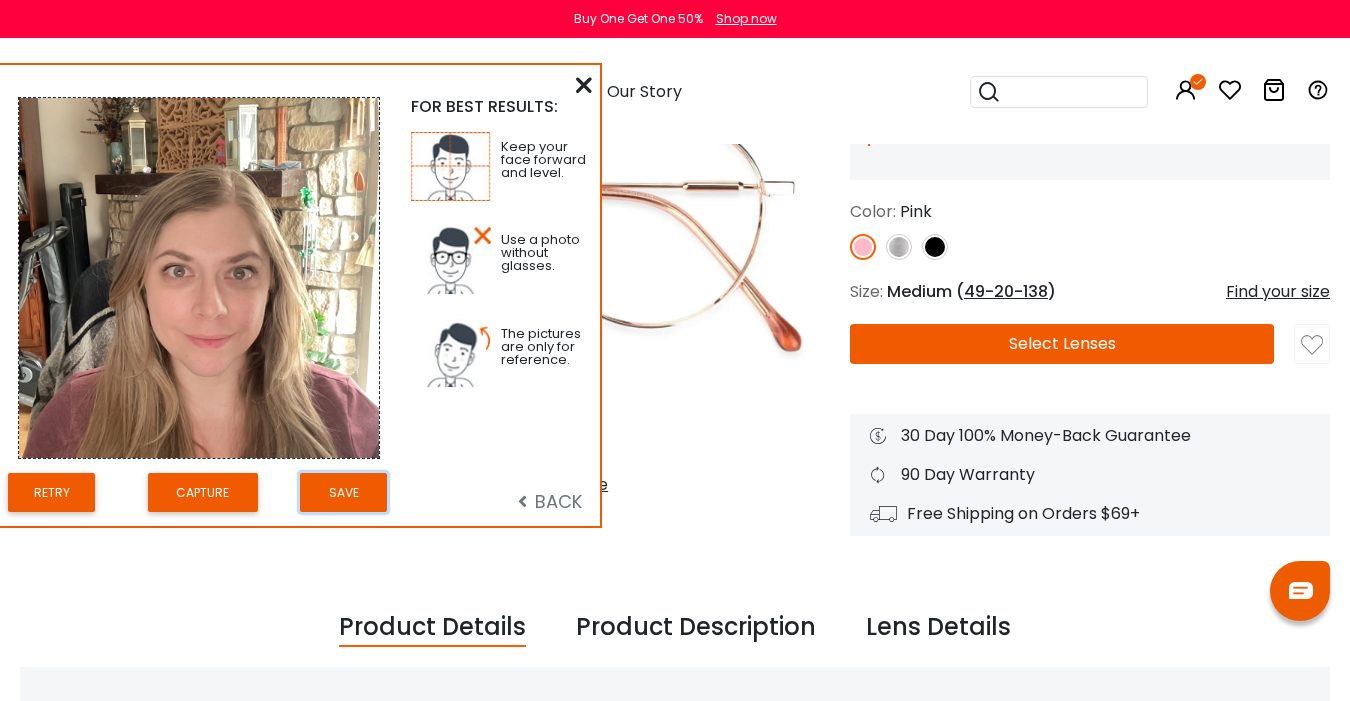 click on "Save" at bounding box center (343, 492) 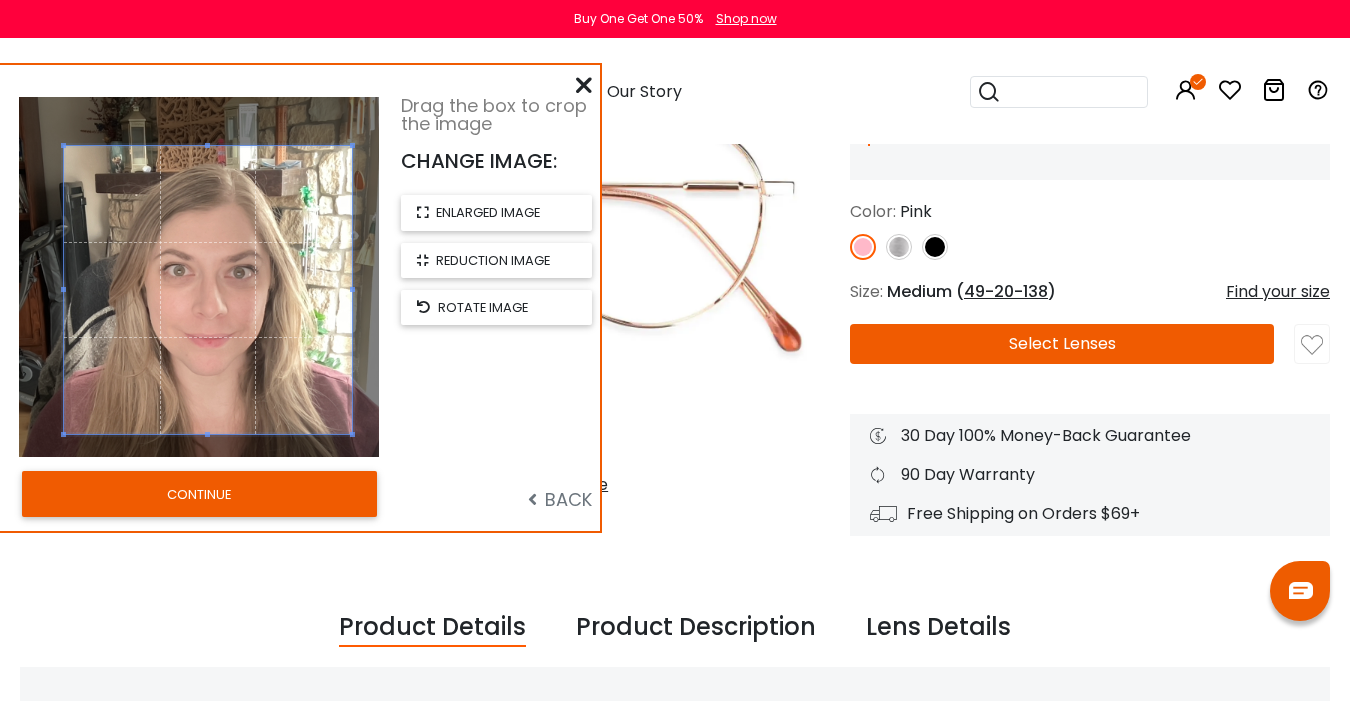 drag, startPoint x: 263, startPoint y: 328, endPoint x: 272, endPoint y: 341, distance: 15.811388 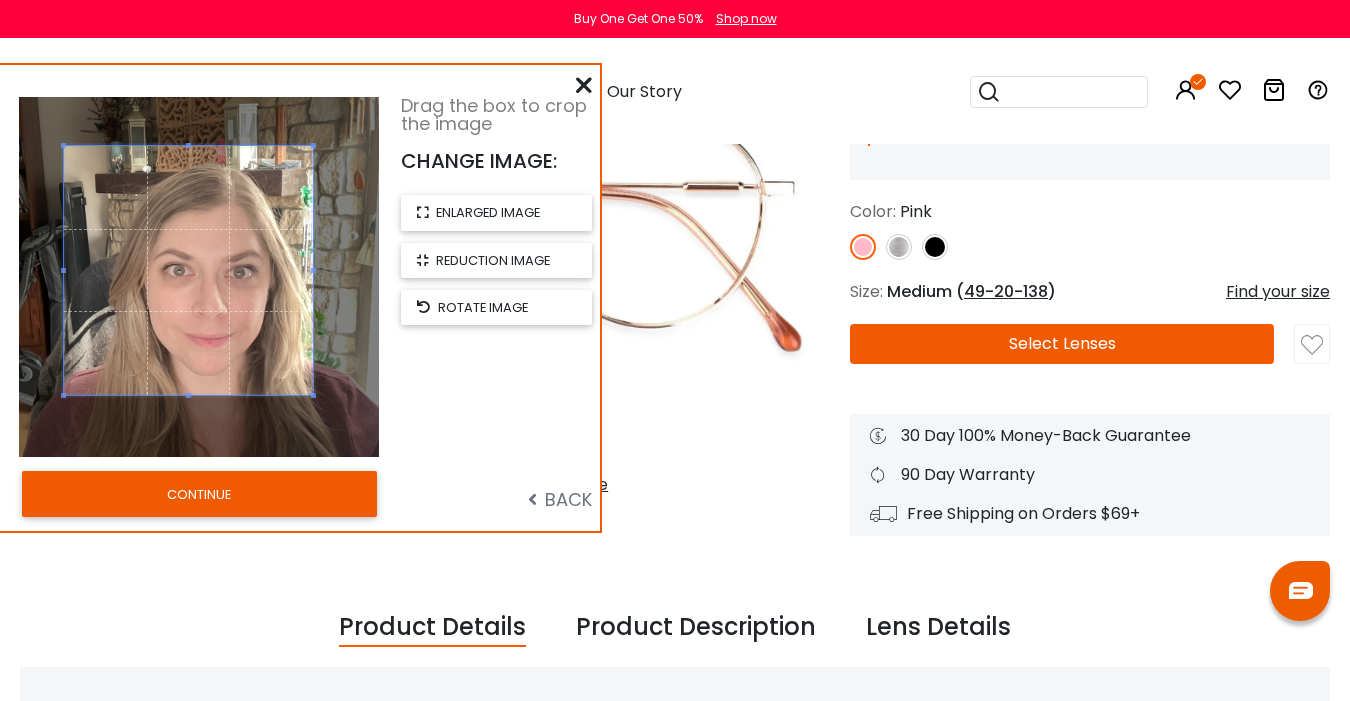 drag, startPoint x: 348, startPoint y: 433, endPoint x: 305, endPoint y: 364, distance: 81.3019 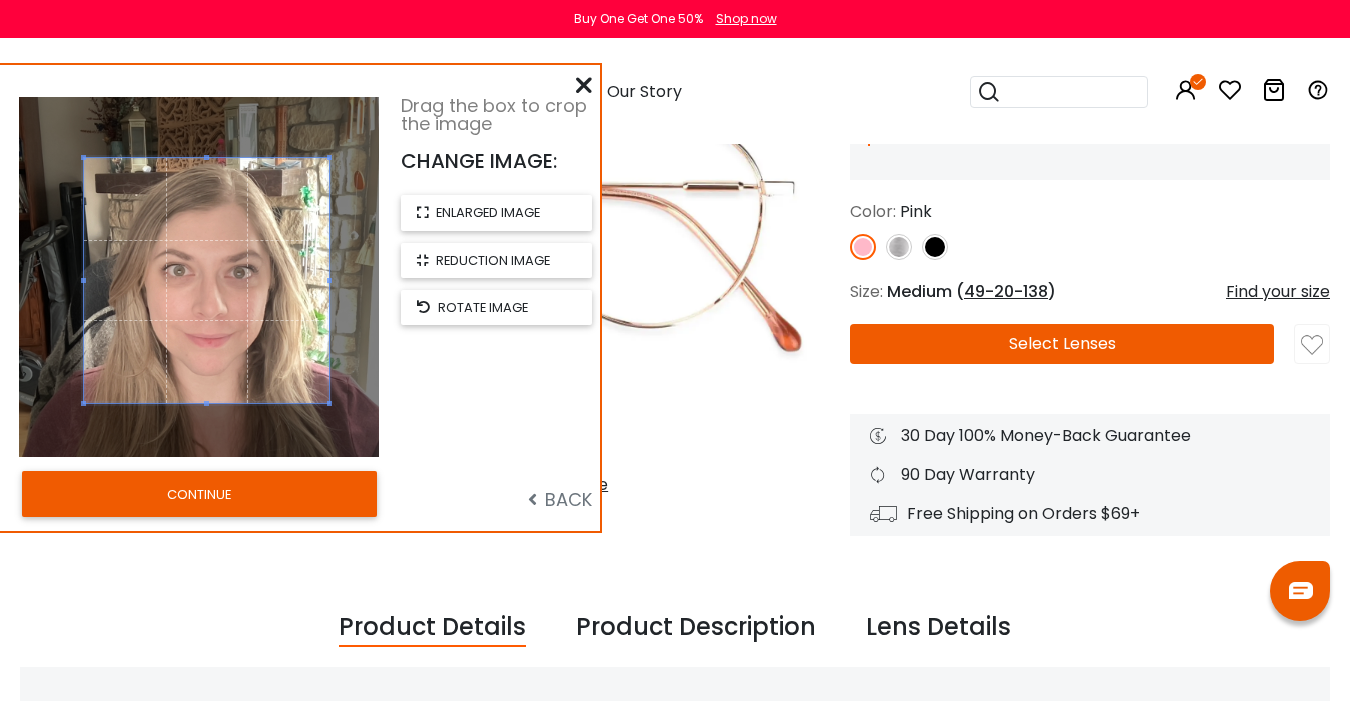 drag, startPoint x: 283, startPoint y: 344, endPoint x: 301, endPoint y: 350, distance: 18.973665 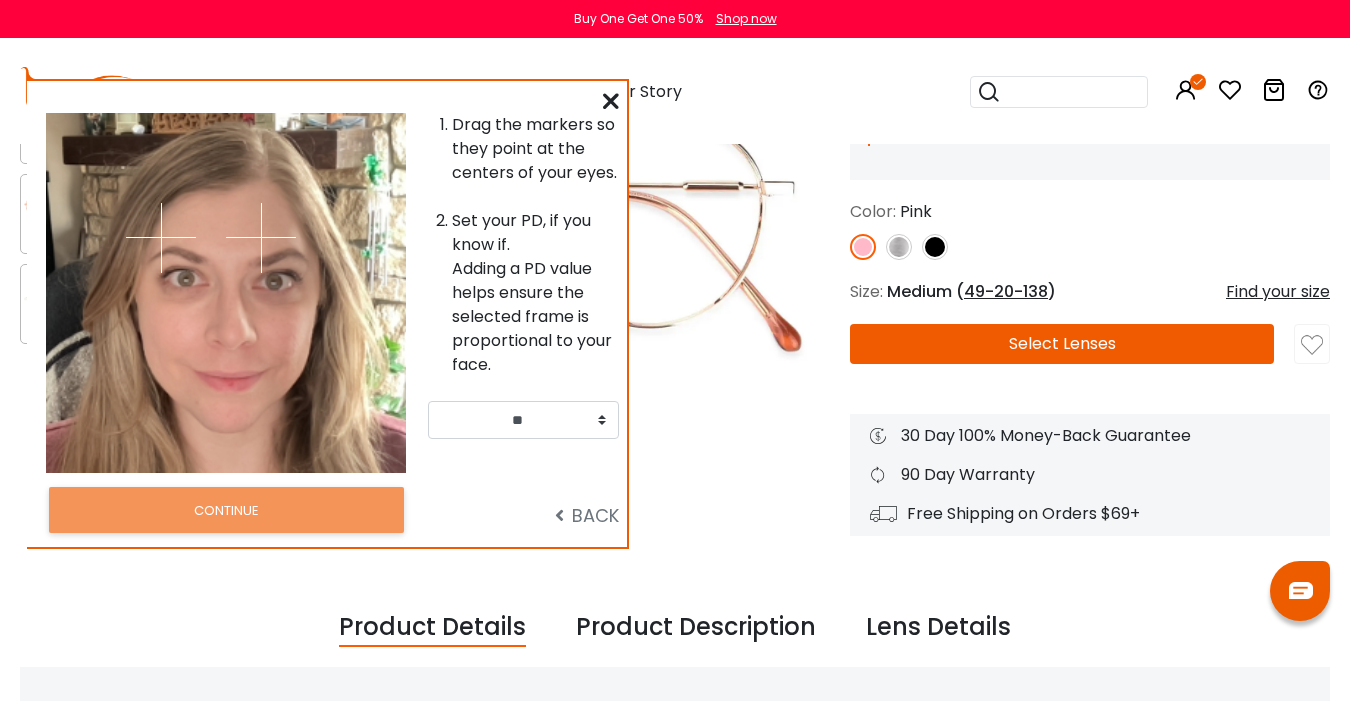 drag, startPoint x: 271, startPoint y: 365, endPoint x: 301, endPoint y: 389, distance: 38.418747 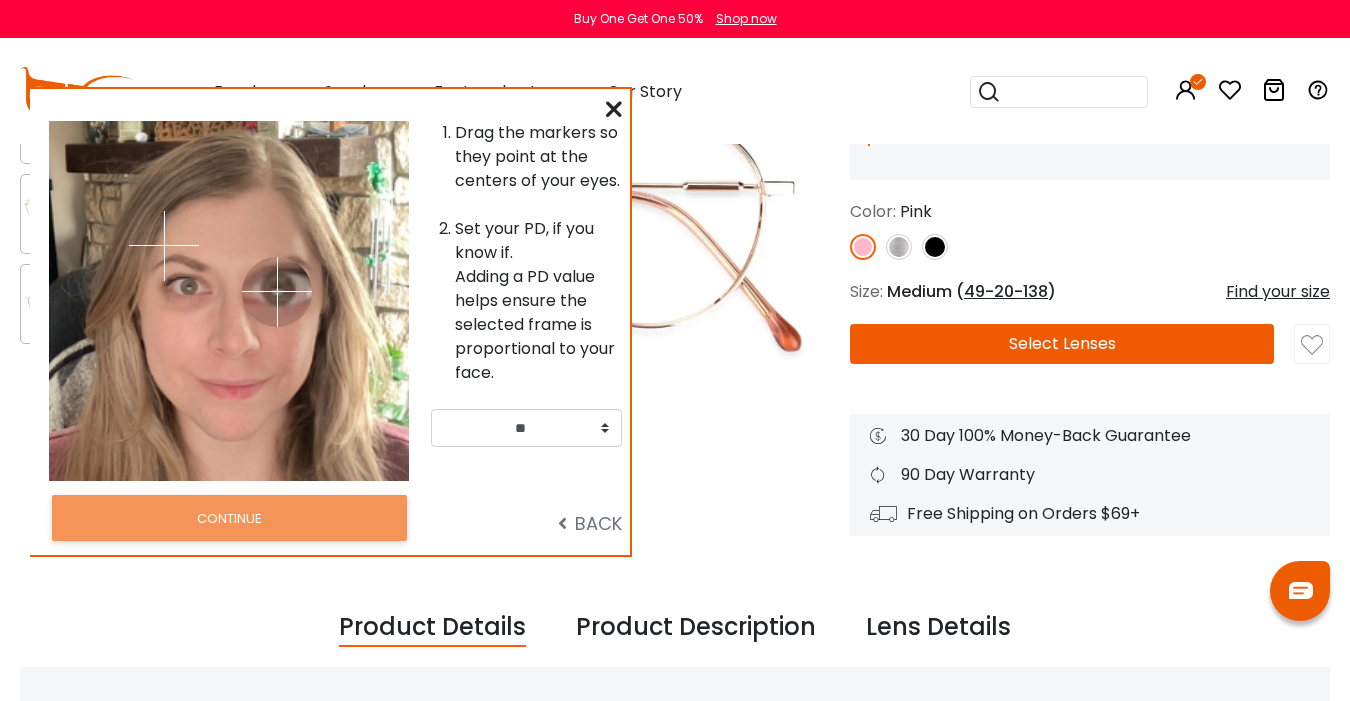 drag, startPoint x: 266, startPoint y: 245, endPoint x: 277, endPoint y: 291, distance: 47.296936 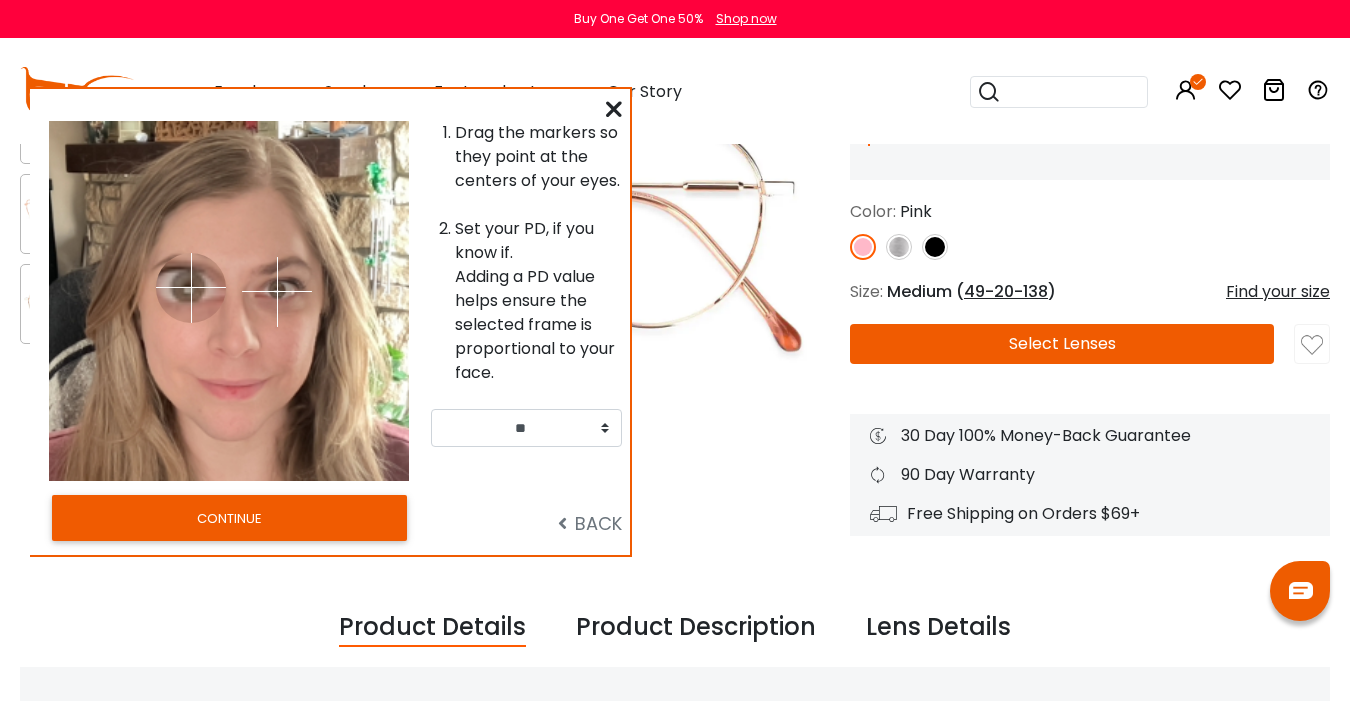 drag, startPoint x: 177, startPoint y: 280, endPoint x: 191, endPoint y: 287, distance: 15.652476 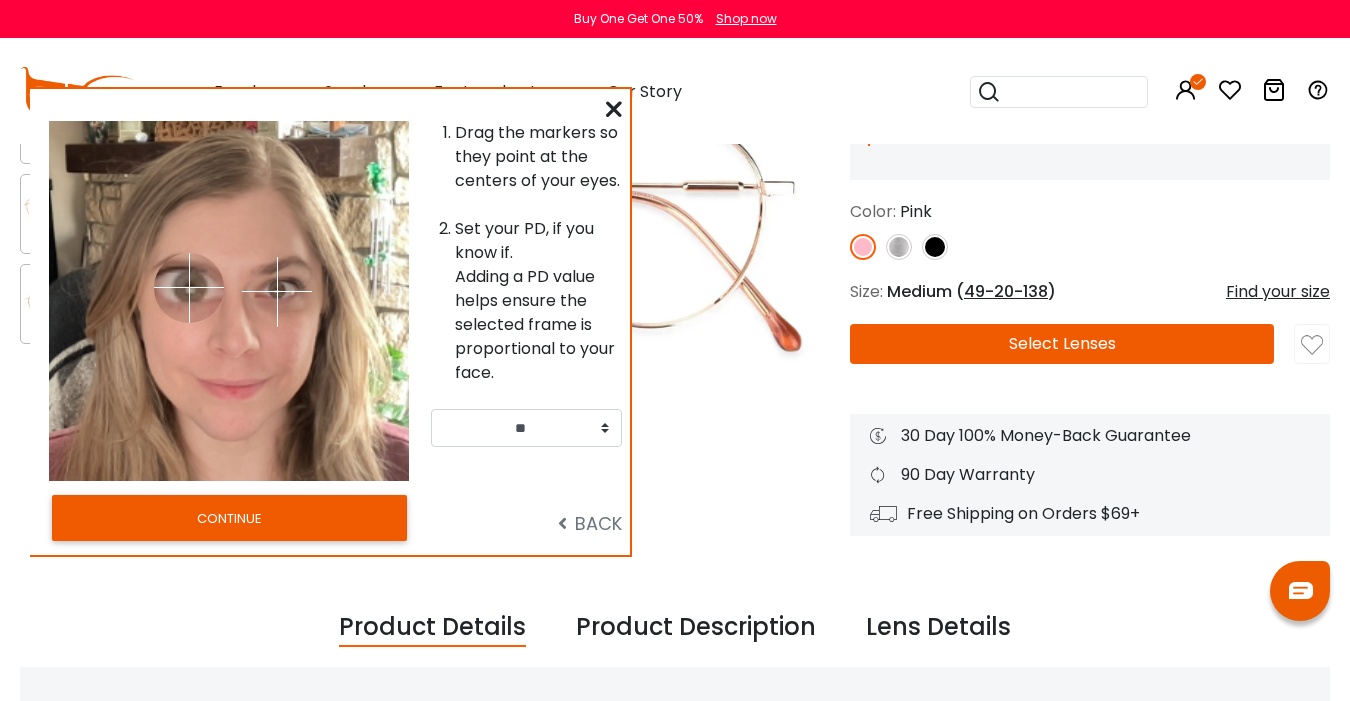 click at bounding box center (189, 288) 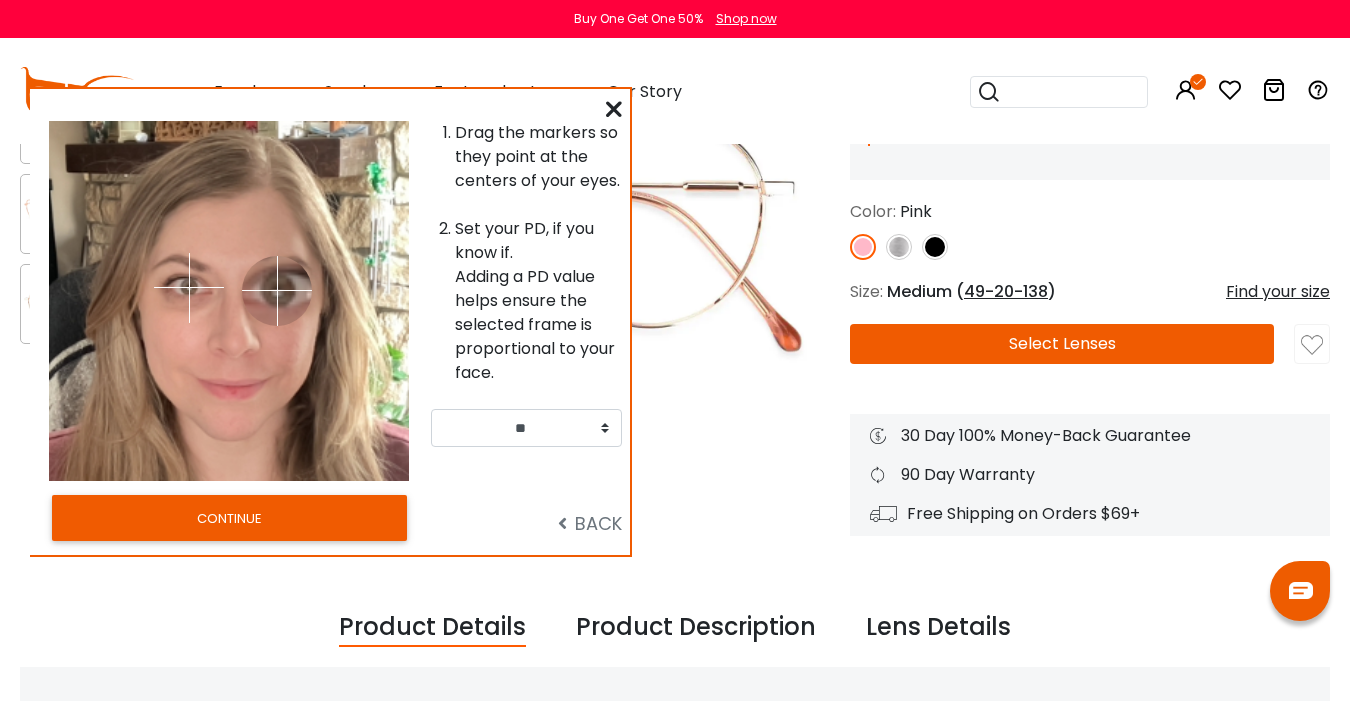 click at bounding box center [277, 291] 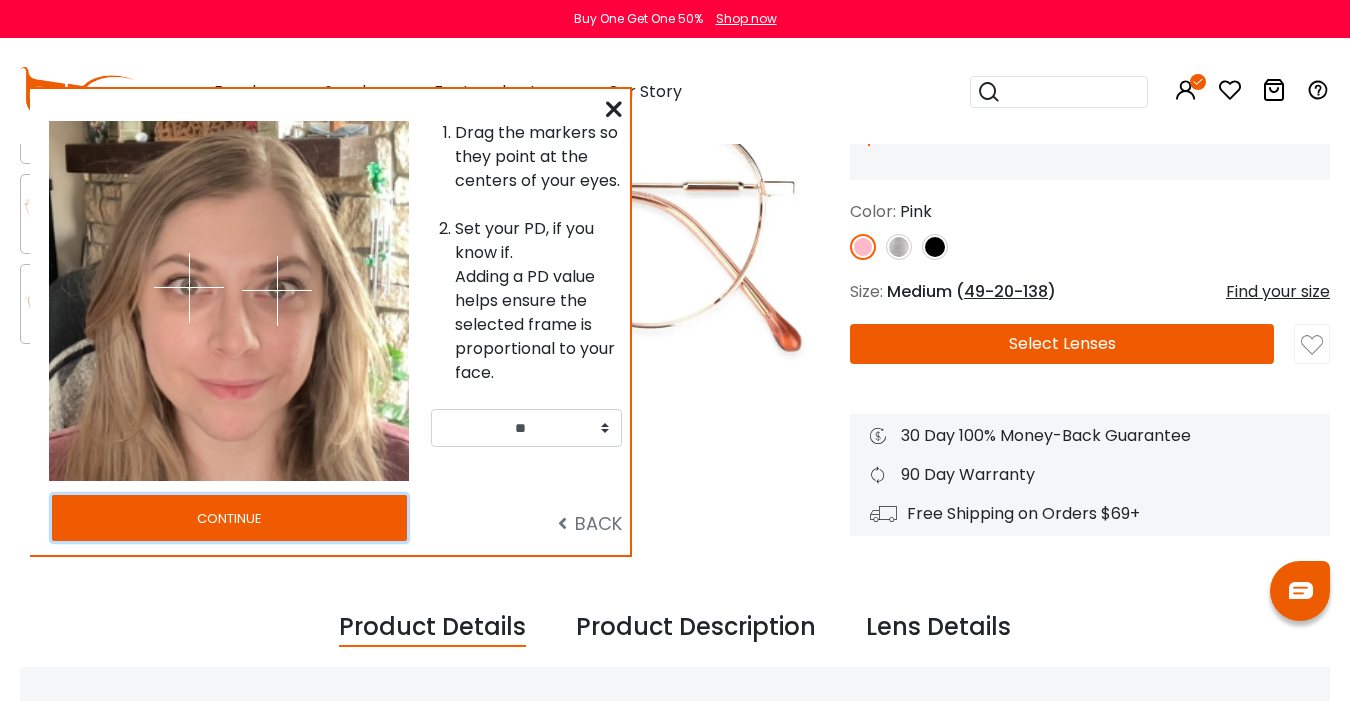 click on "CONTINUE" at bounding box center (229, 518) 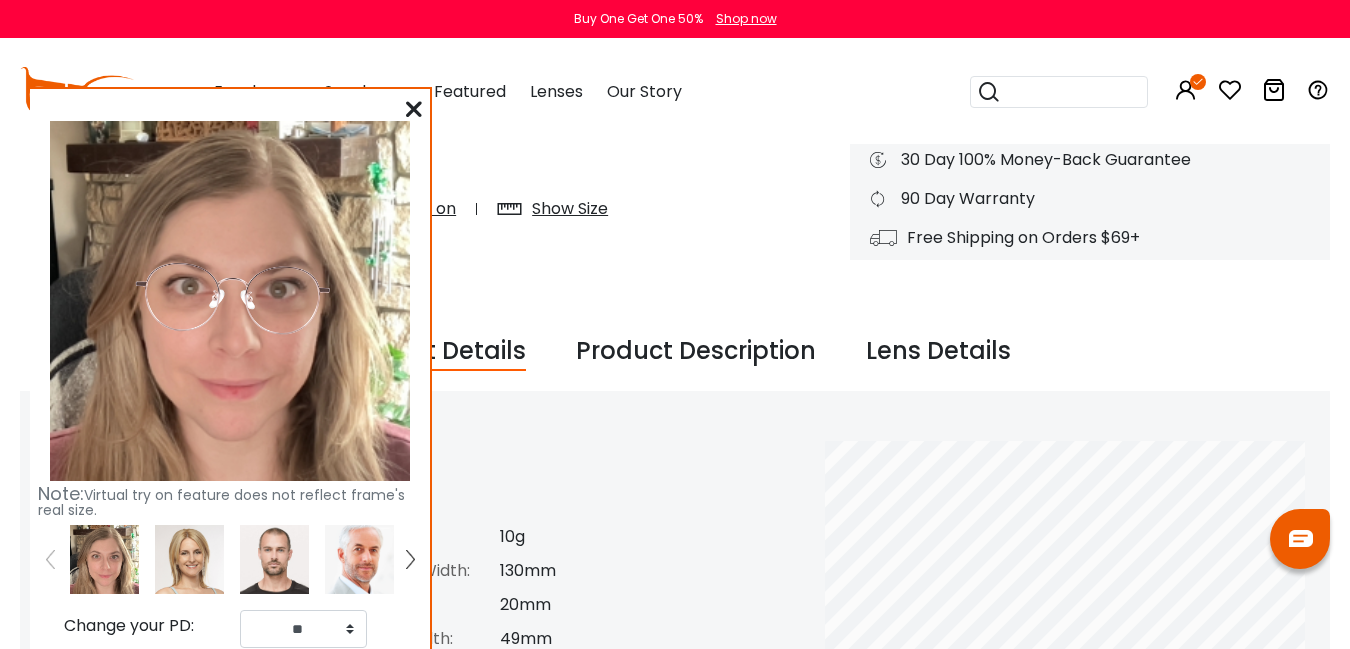 scroll, scrollTop: 559, scrollLeft: 0, axis: vertical 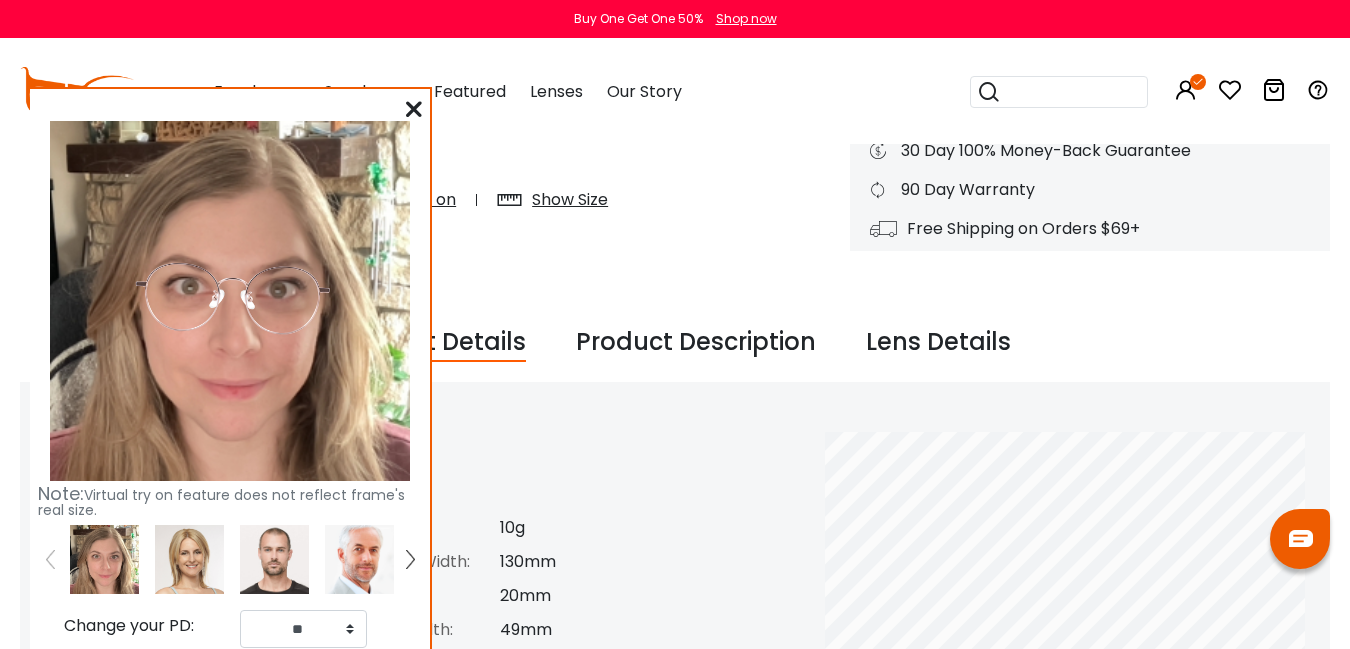 click at bounding box center [414, 109] 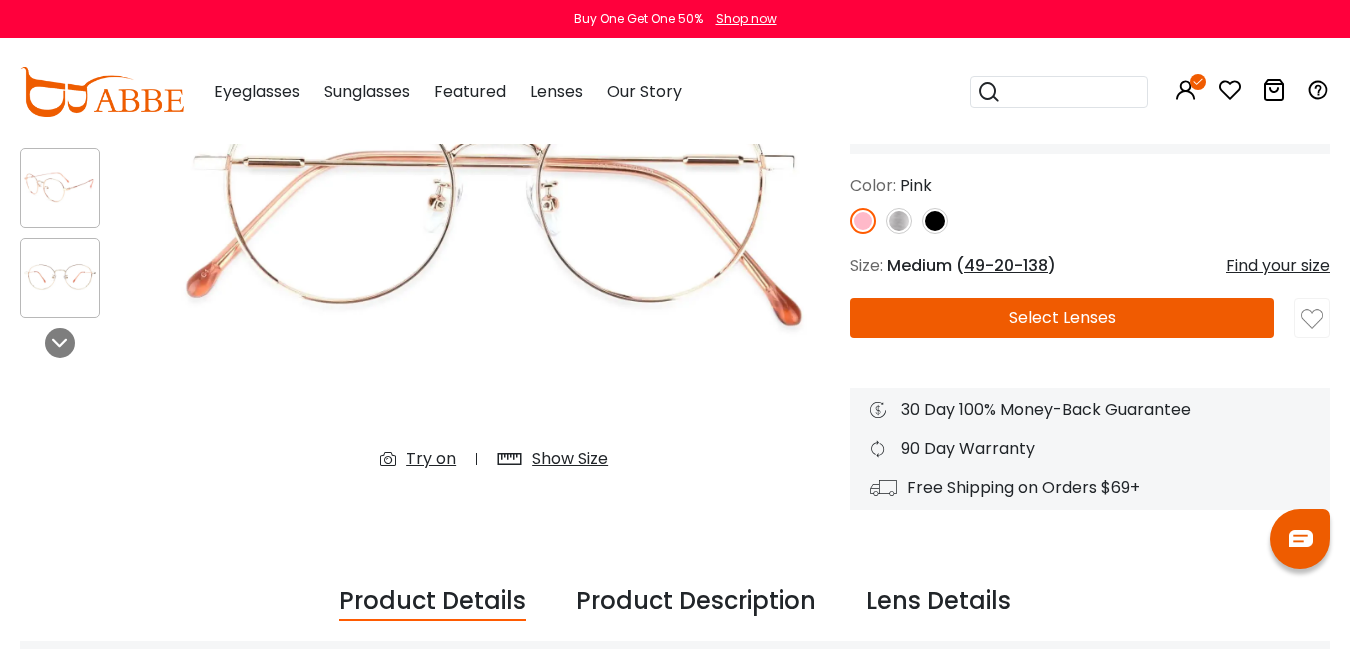 scroll, scrollTop: 332, scrollLeft: 0, axis: vertical 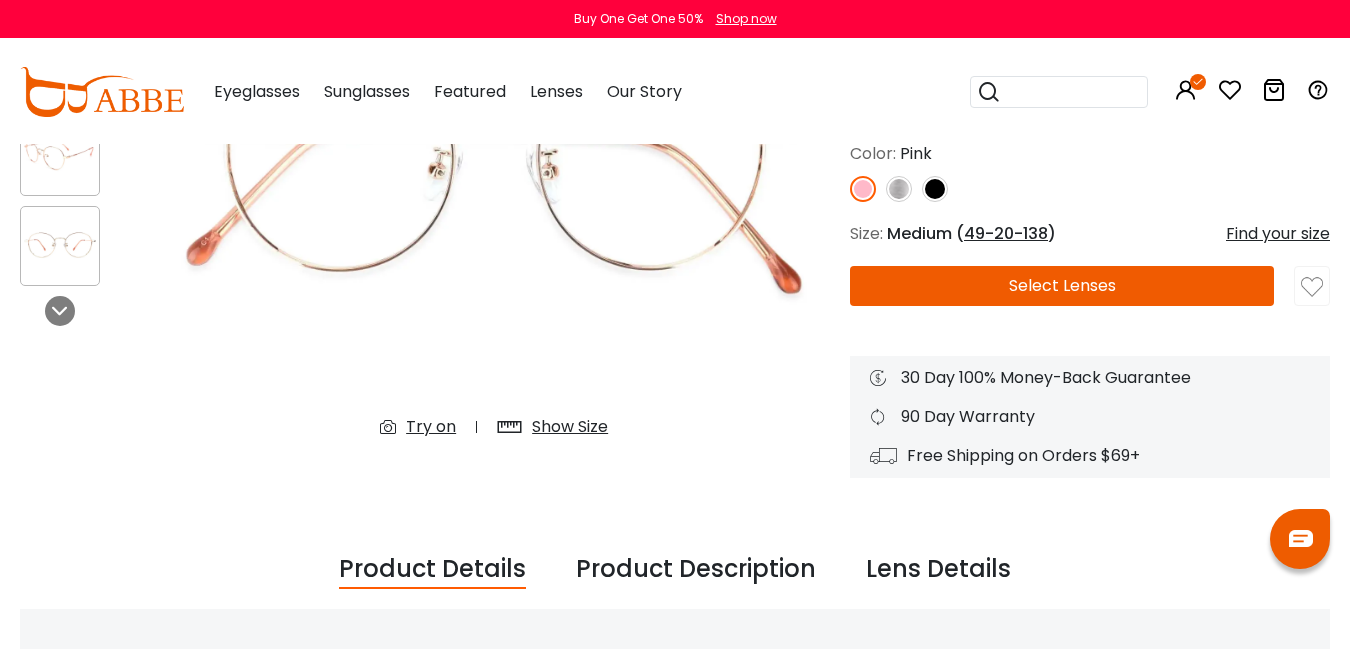 click on "Try on" at bounding box center (431, 427) 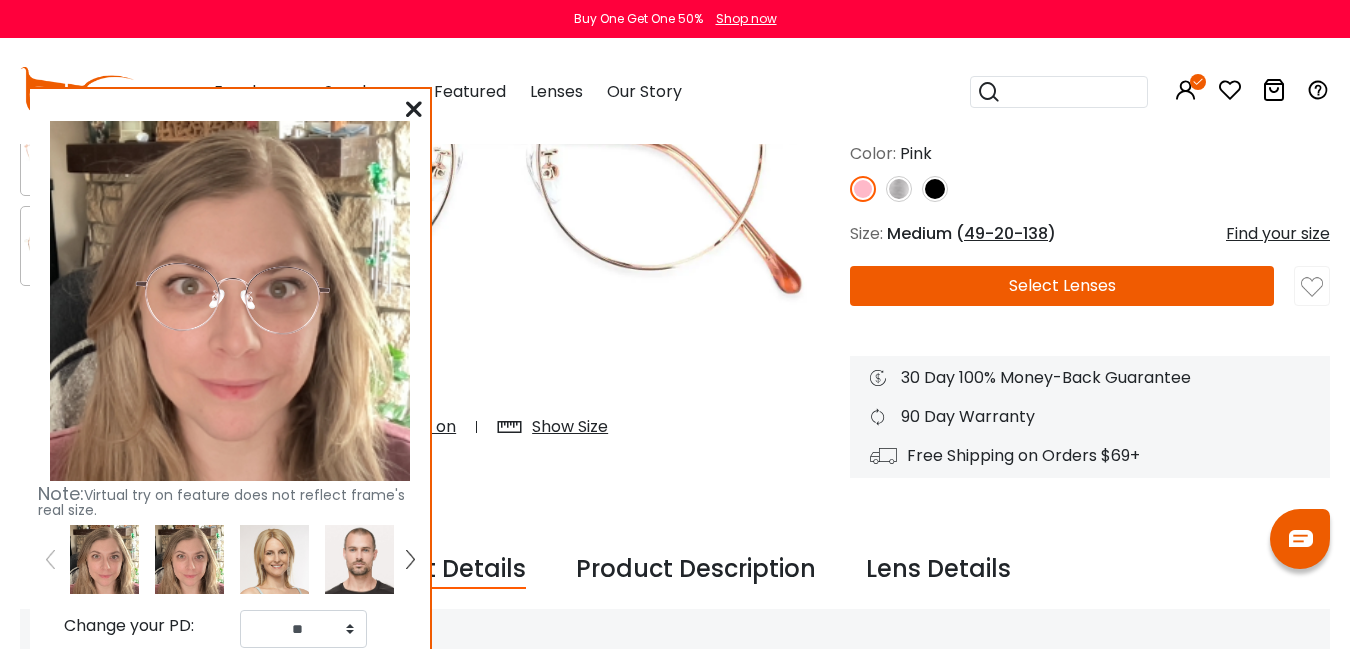 click at bounding box center [189, 559] 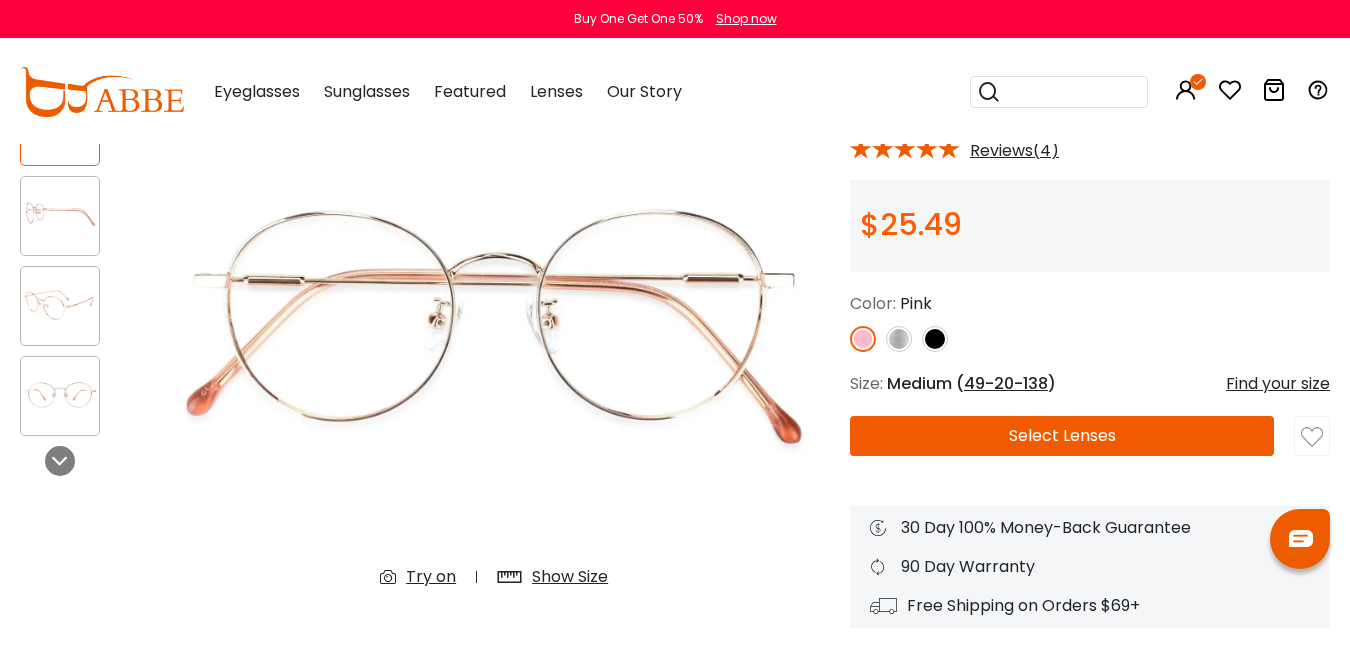 scroll, scrollTop: 198, scrollLeft: 0, axis: vertical 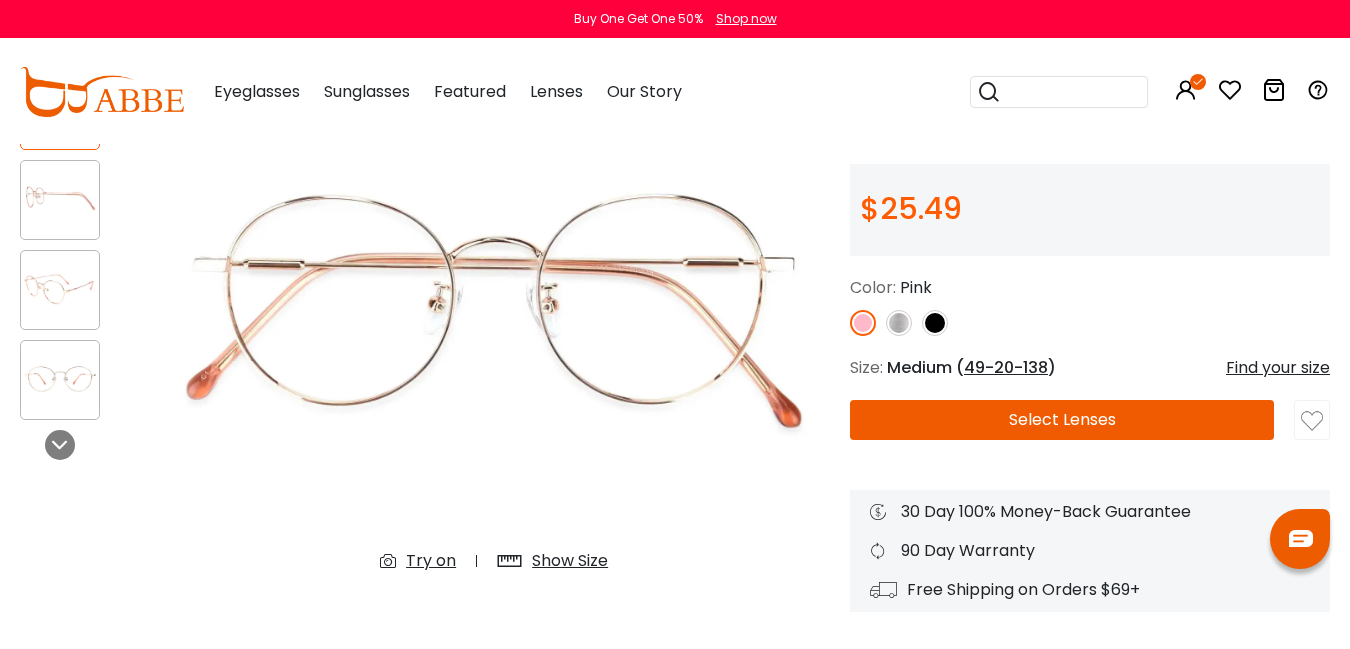 click at bounding box center [60, 289] 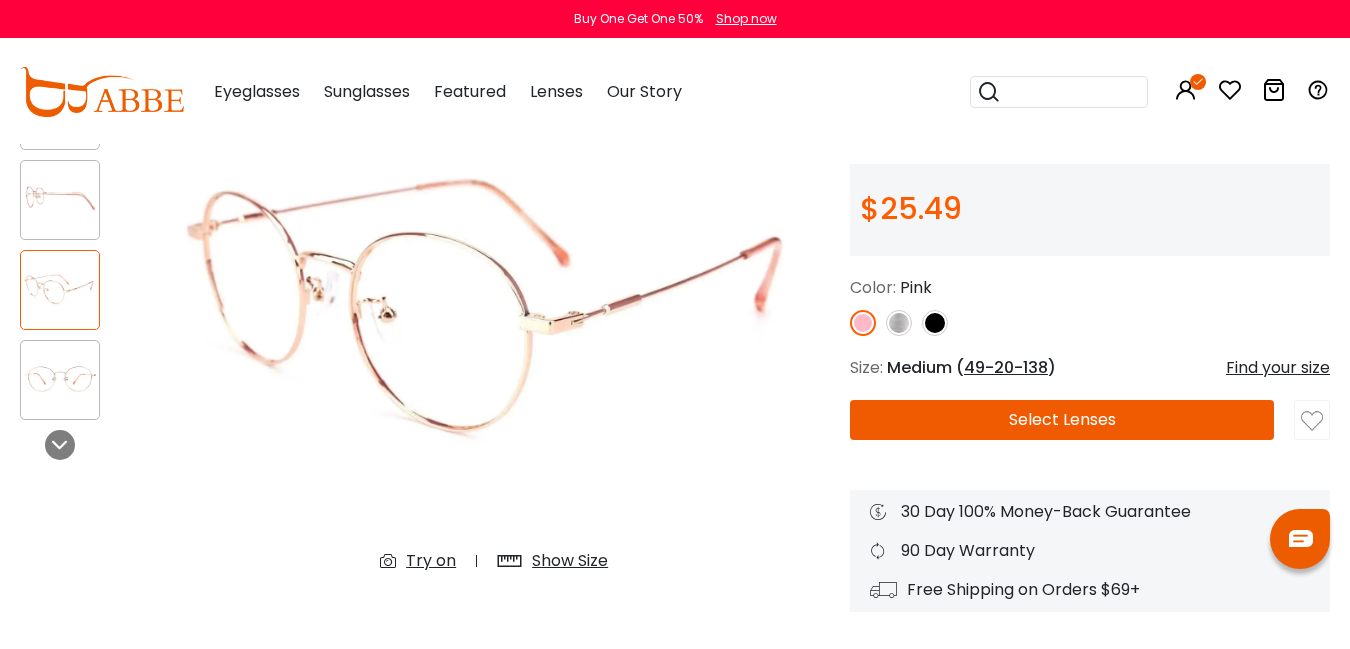click at bounding box center (60, 200) 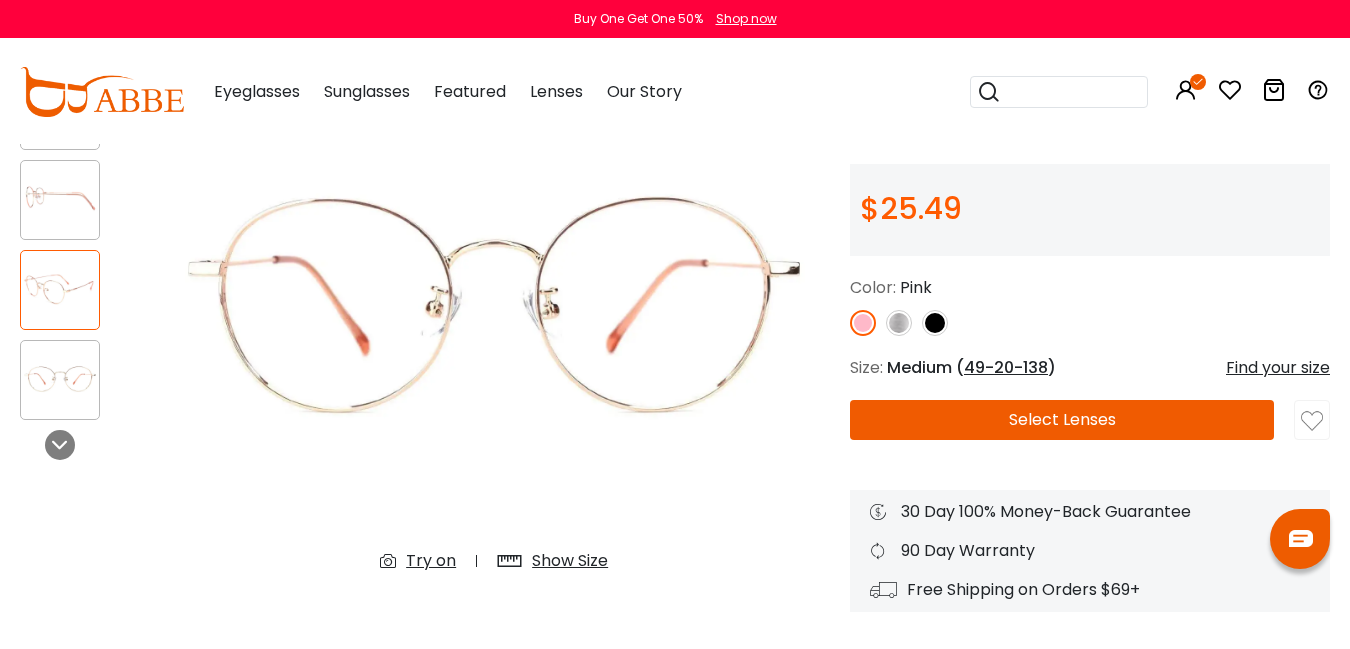 click at bounding box center (60, 199) 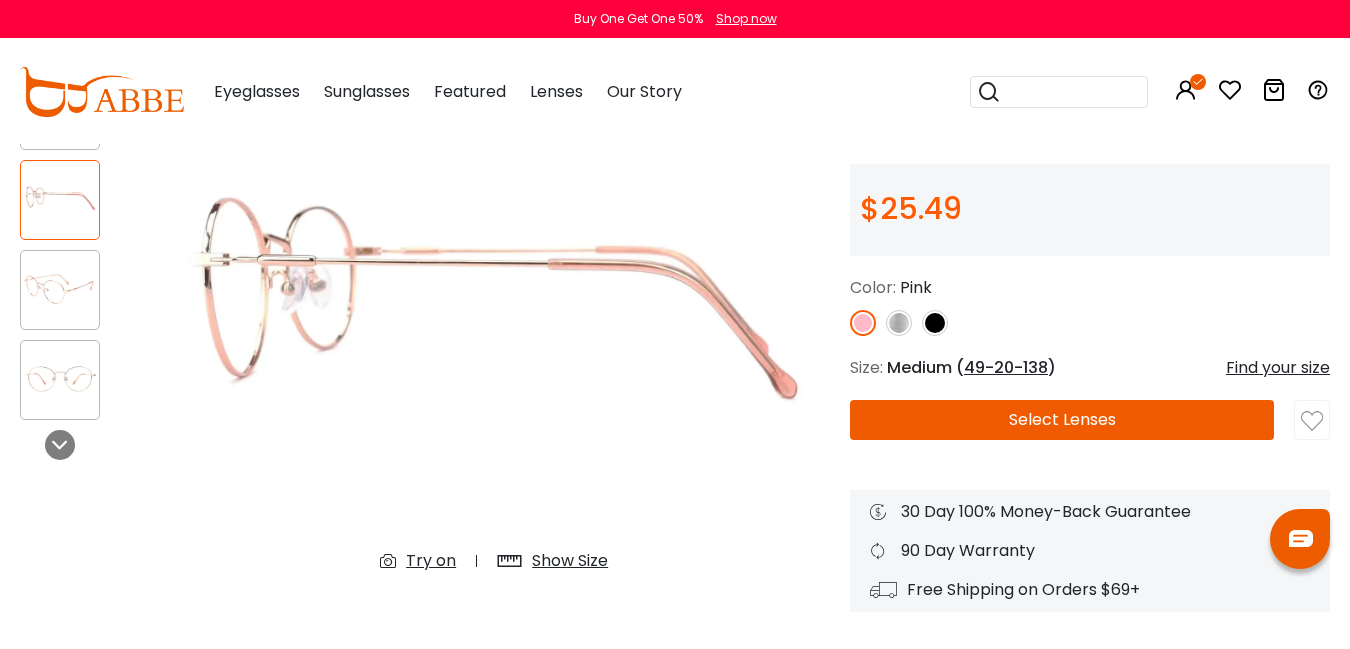 click at bounding box center (60, 379) 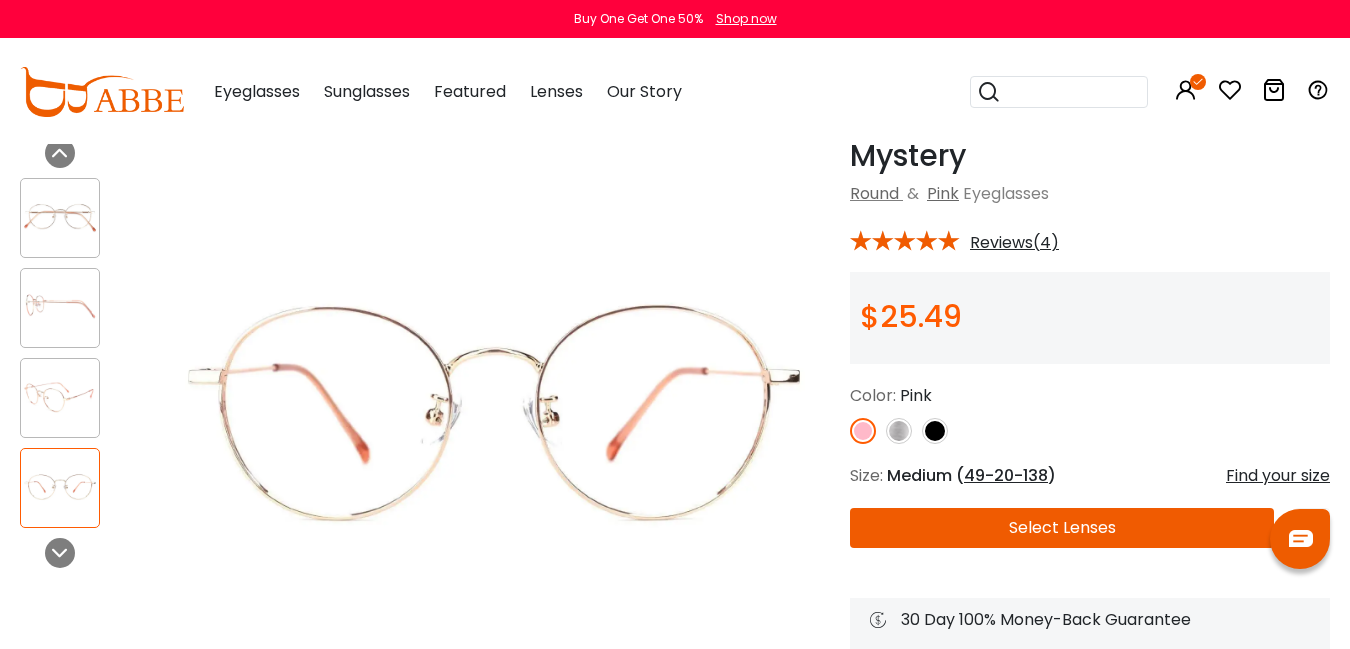 scroll, scrollTop: 83, scrollLeft: 0, axis: vertical 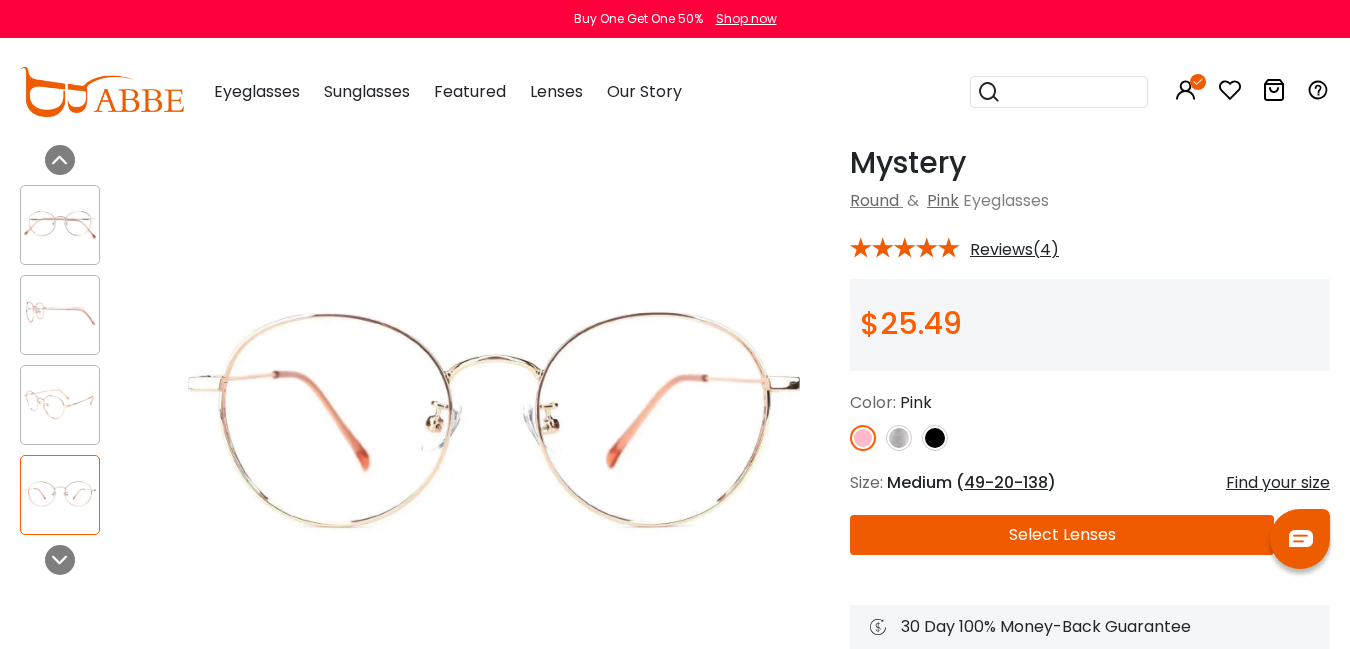 click on "Select Lenses" at bounding box center (1062, 535) 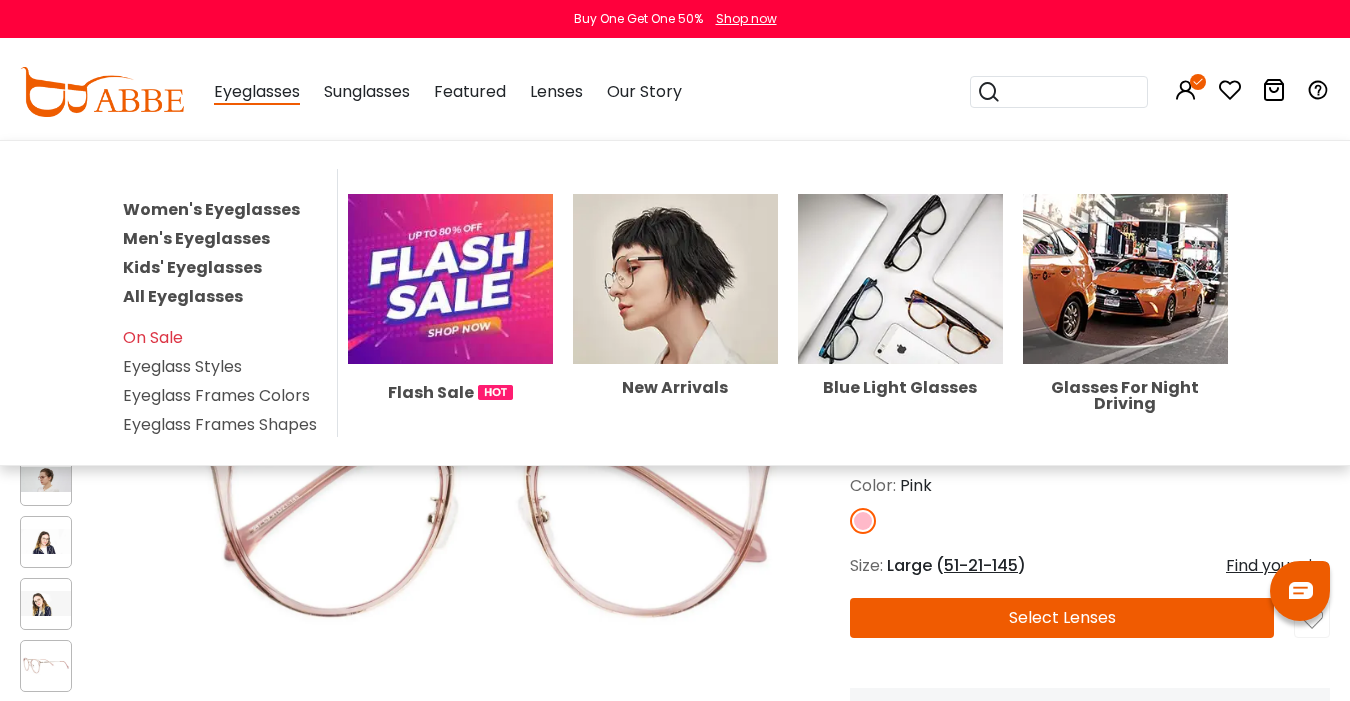 scroll, scrollTop: 315, scrollLeft: 0, axis: vertical 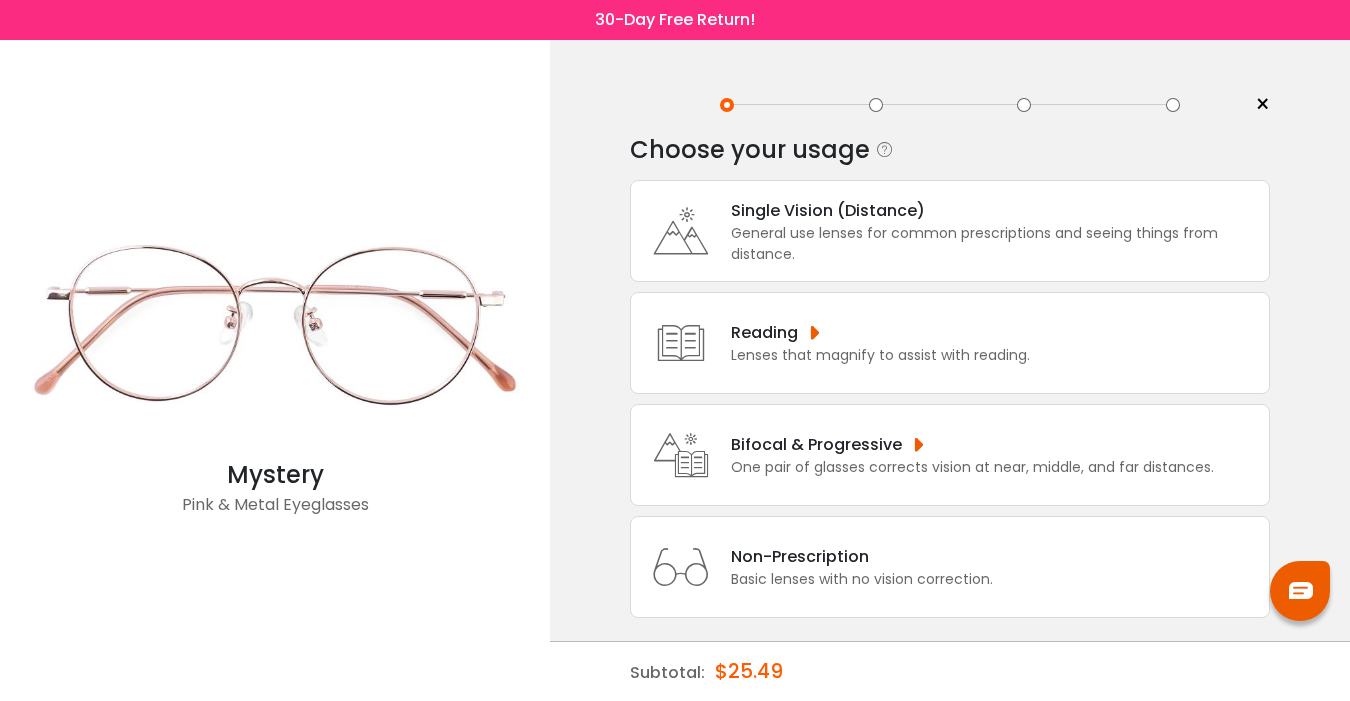 click on "Single Vision (Distance)" at bounding box center (995, 210) 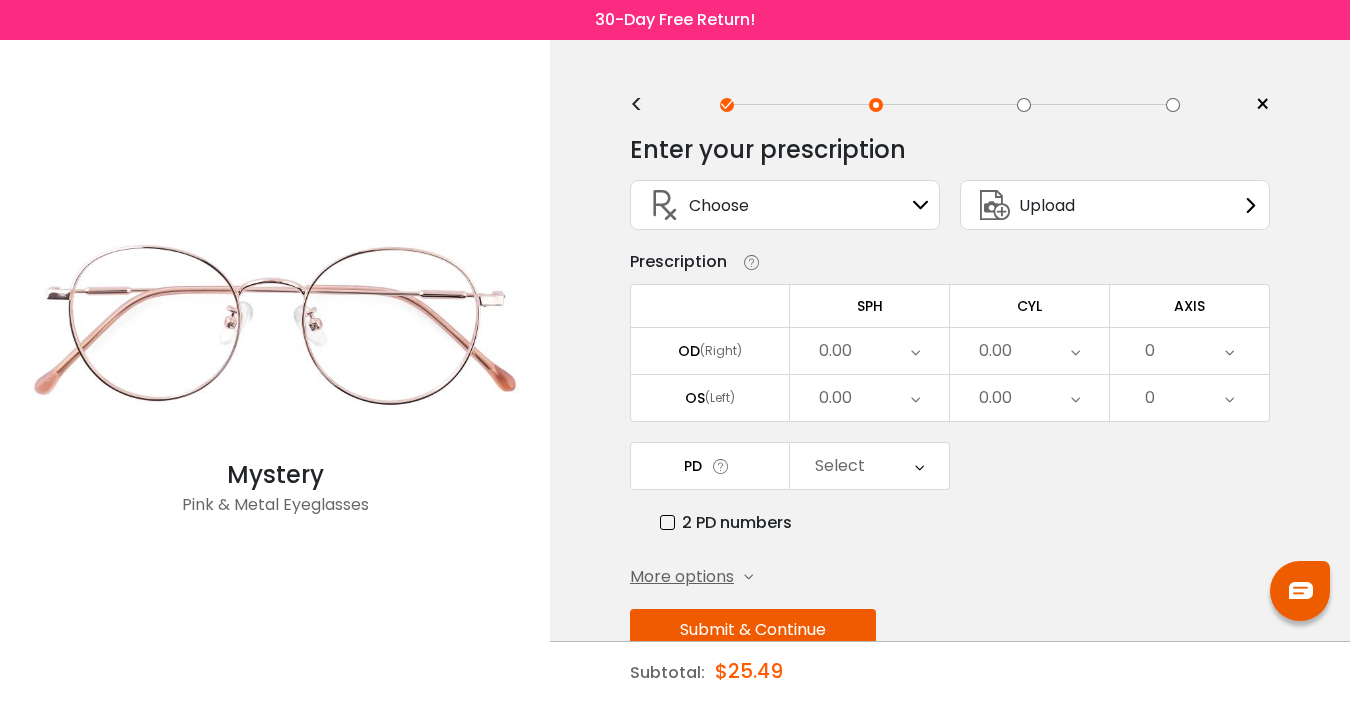 click on "Choose
Sign In" at bounding box center (785, 205) 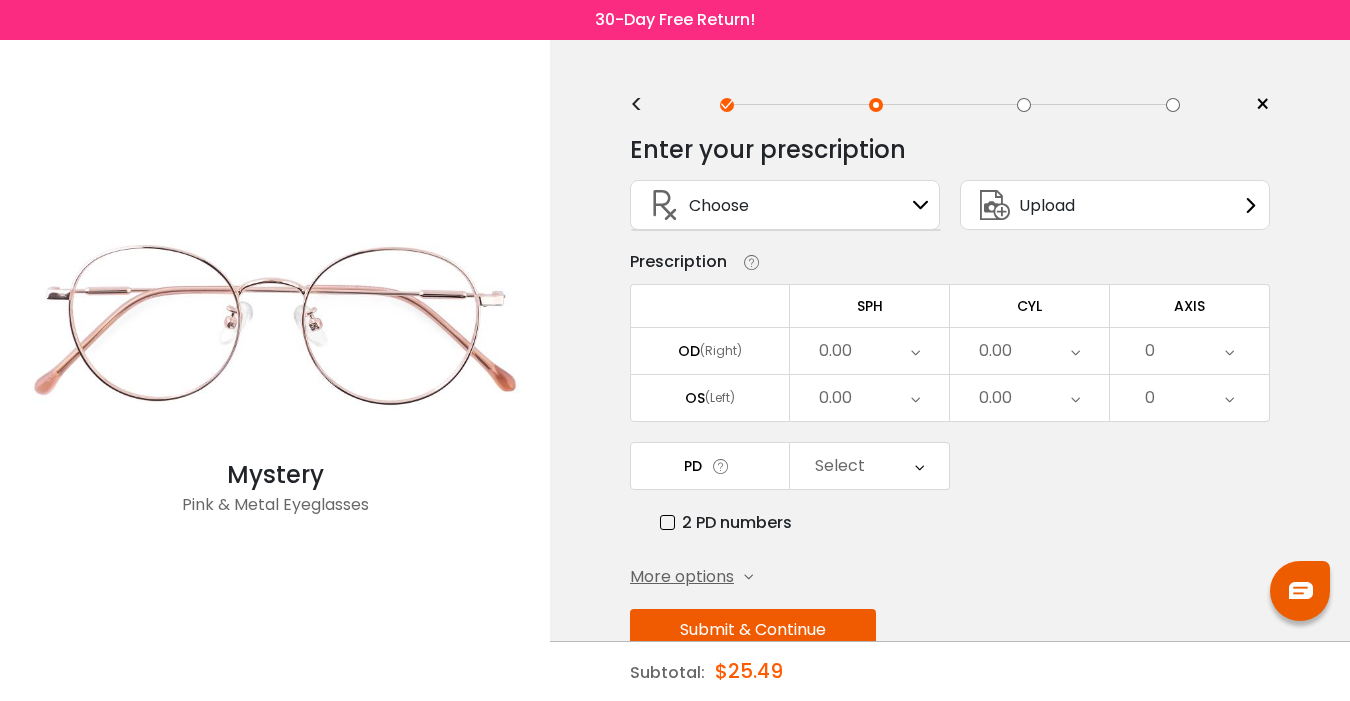click at bounding box center (921, 205) 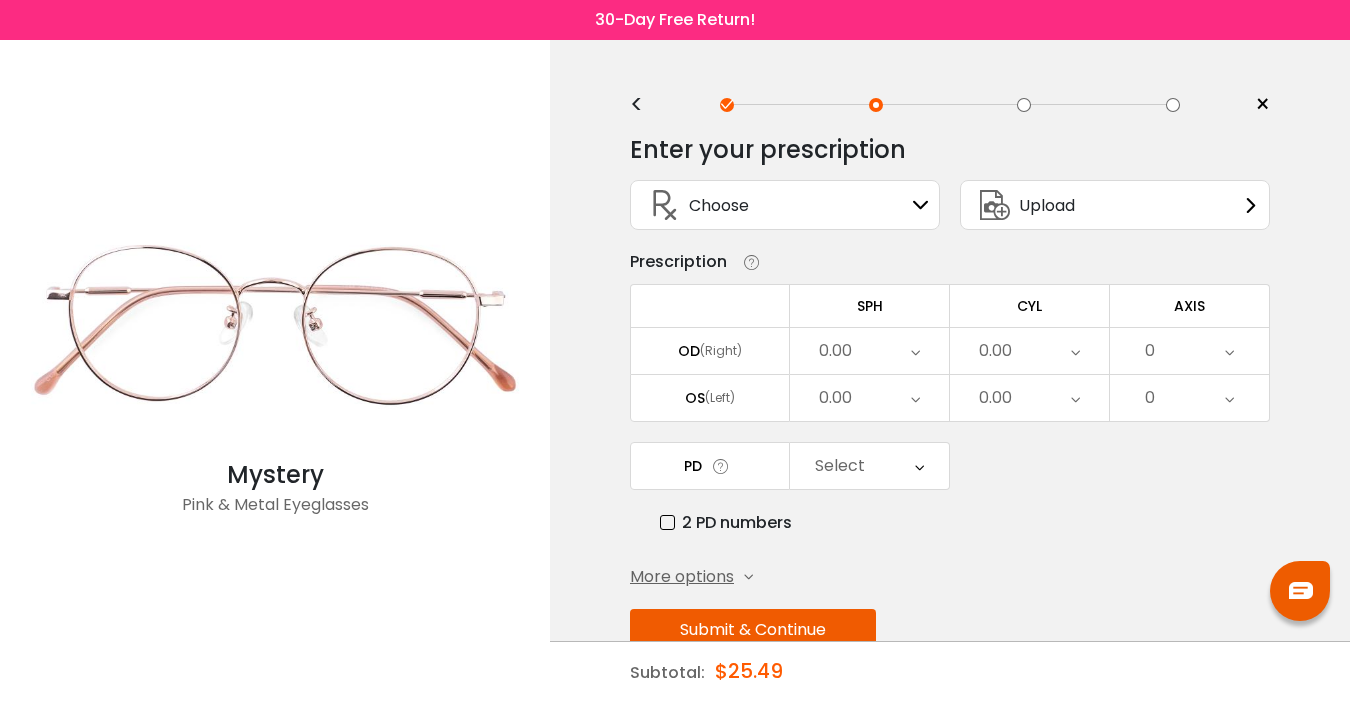 click at bounding box center (921, 205) 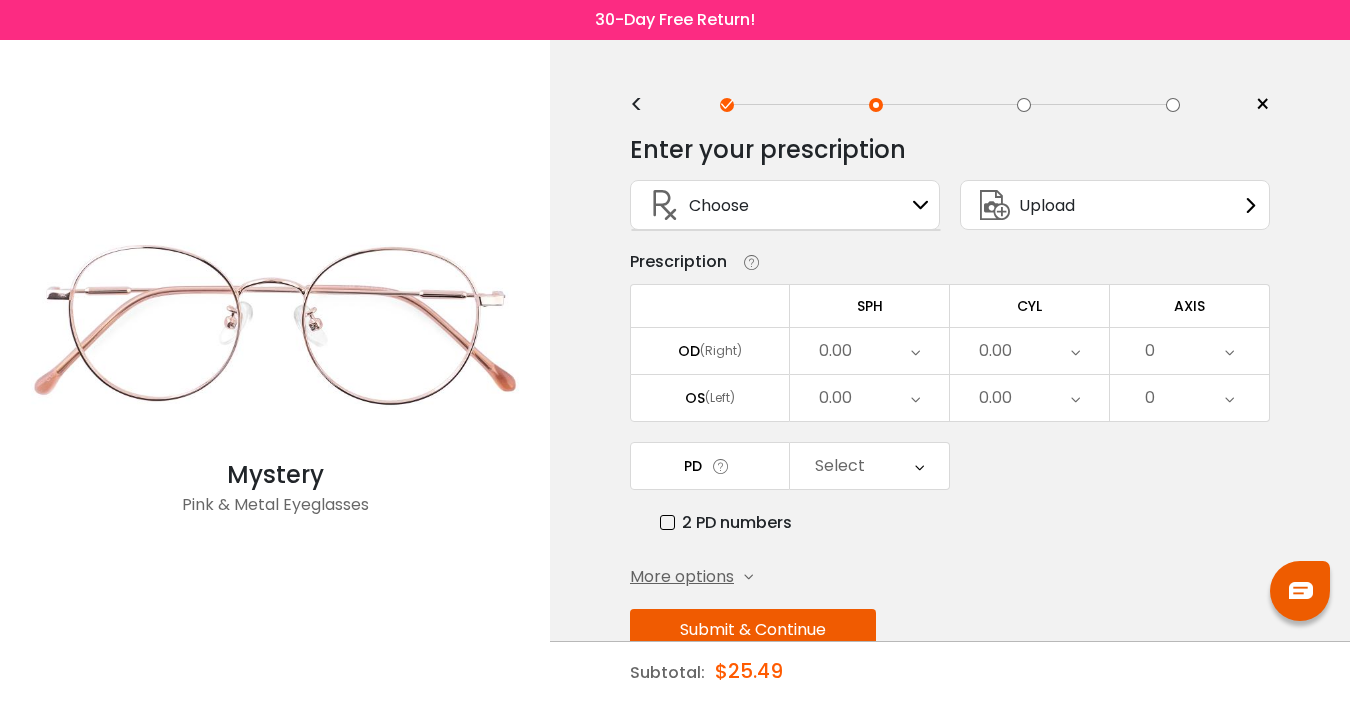 click on "Upload" at bounding box center [1047, 205] 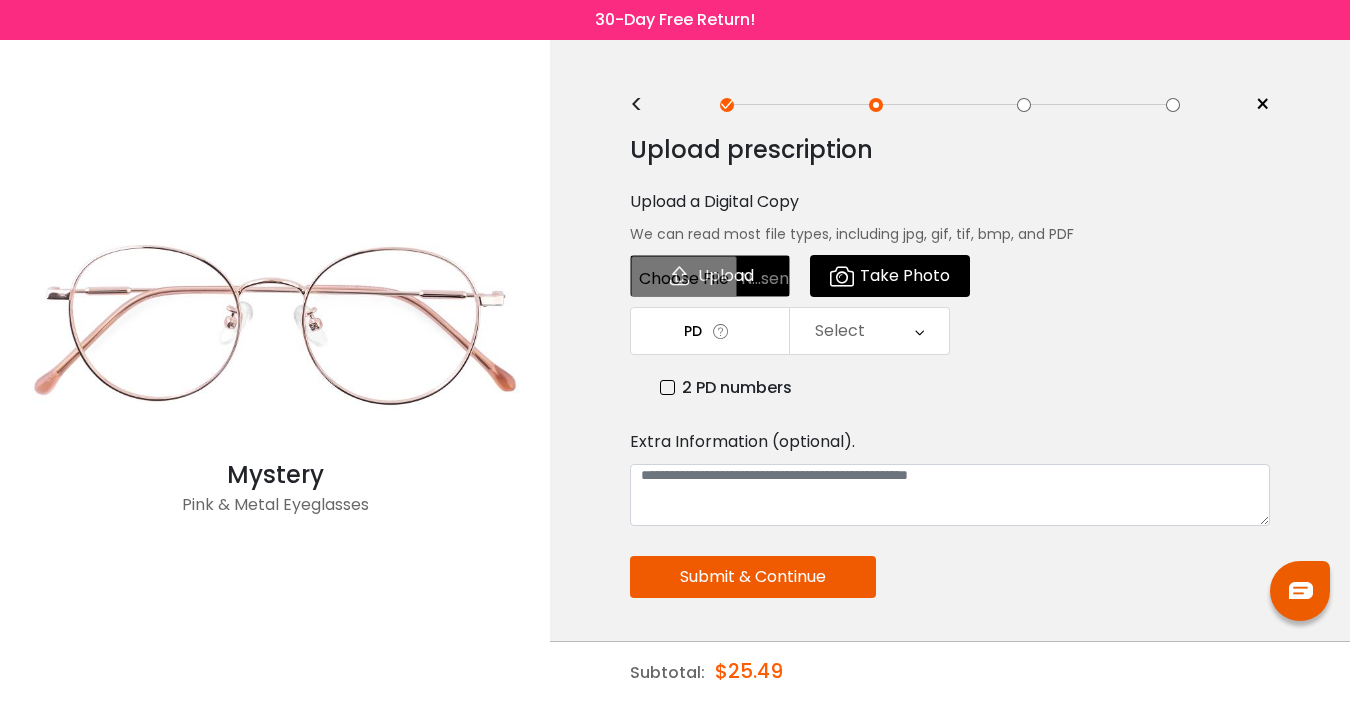click at bounding box center (710, 276) 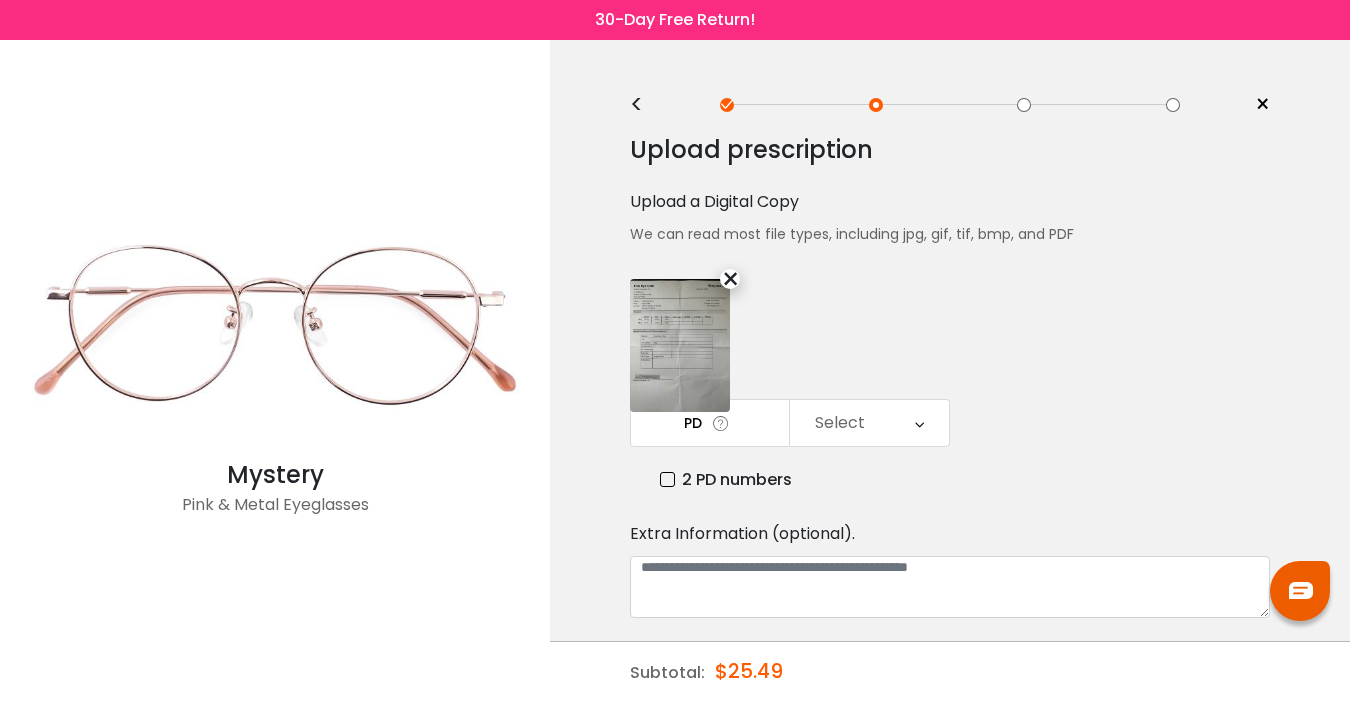 click on "Select" at bounding box center (869, 423) 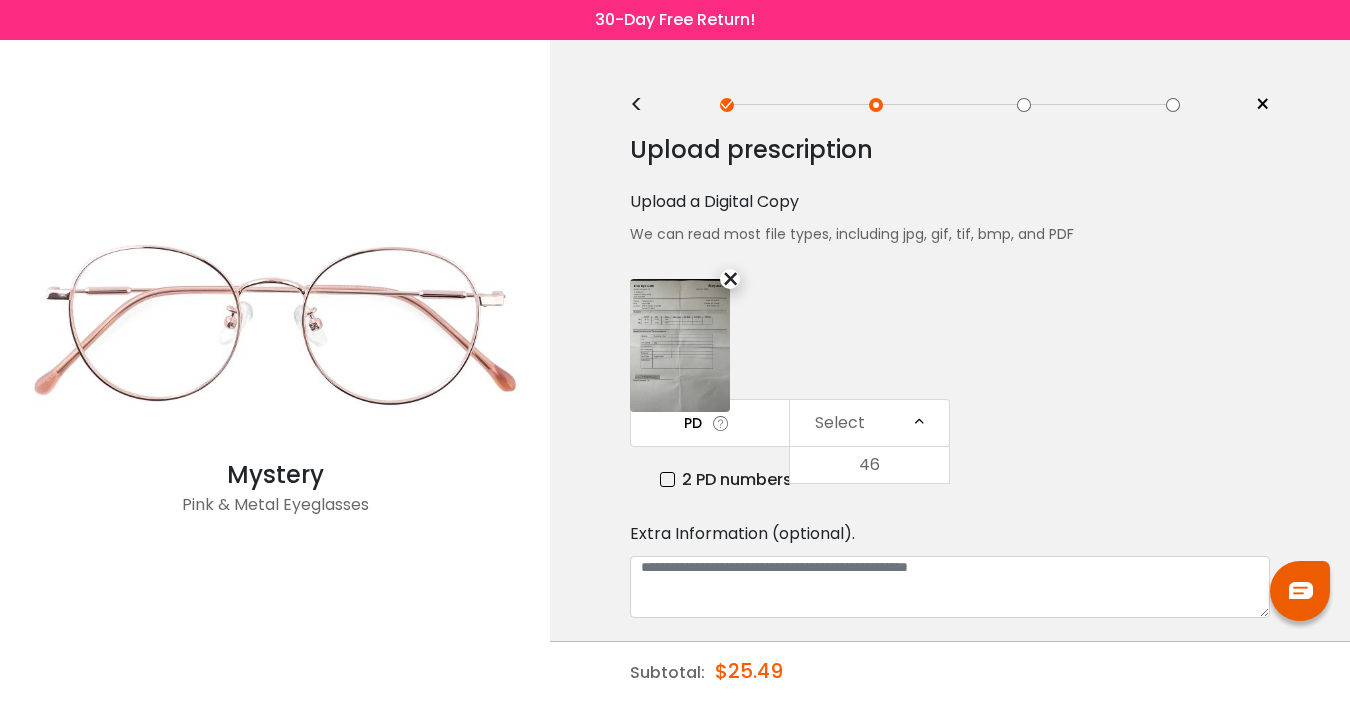 scroll, scrollTop: 482, scrollLeft: 0, axis: vertical 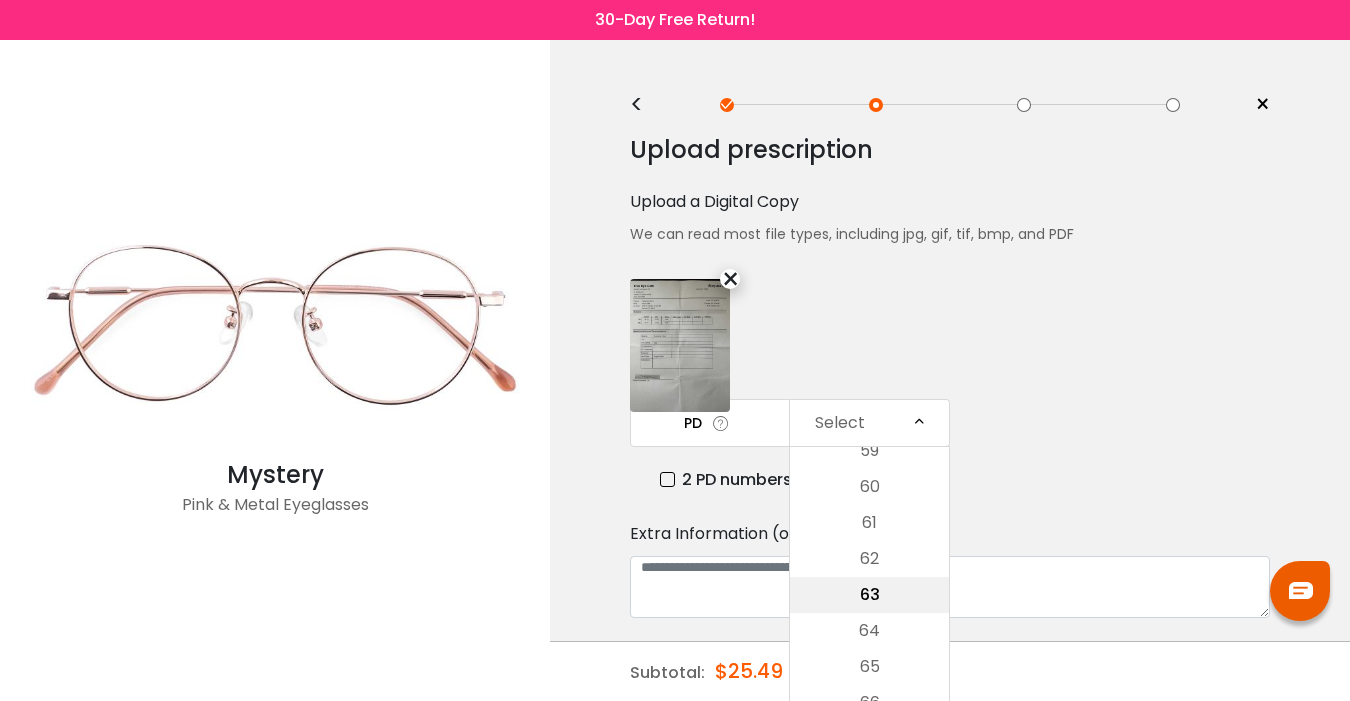 click on "63" at bounding box center [869, 595] 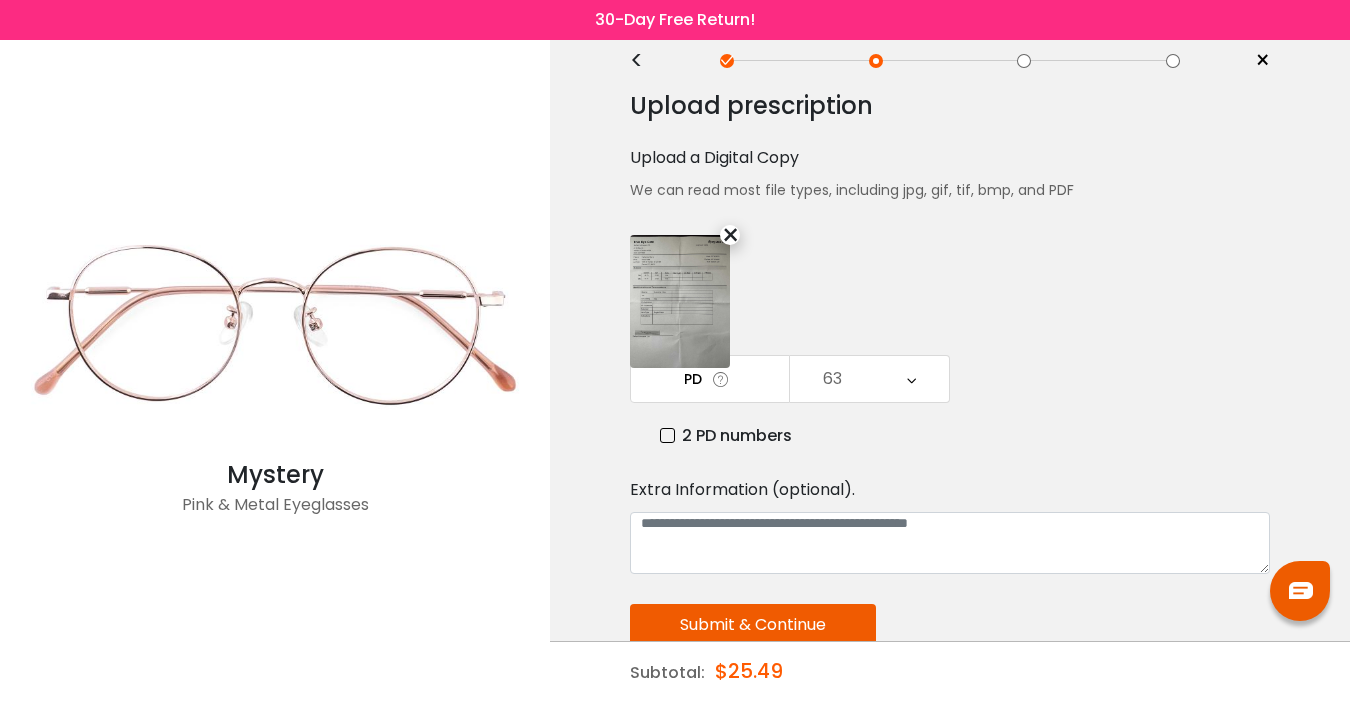 scroll, scrollTop: 61, scrollLeft: 0, axis: vertical 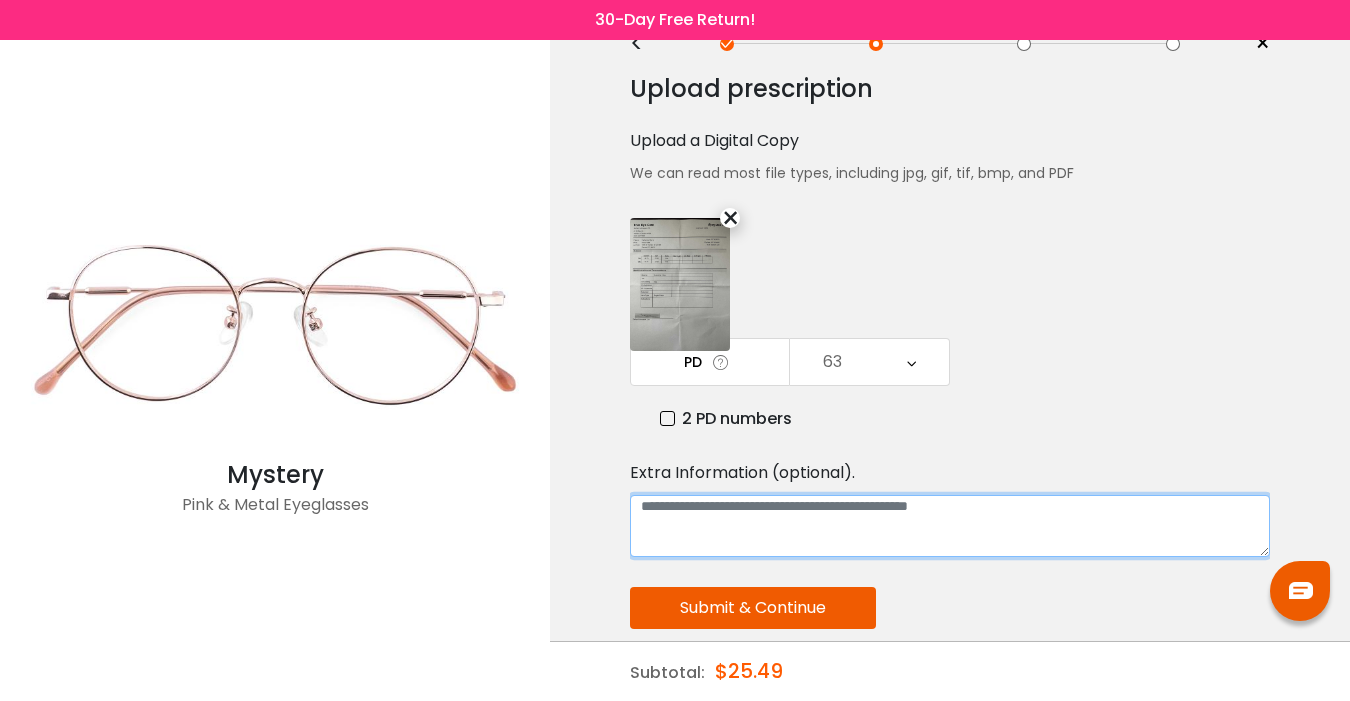 click at bounding box center (950, 526) 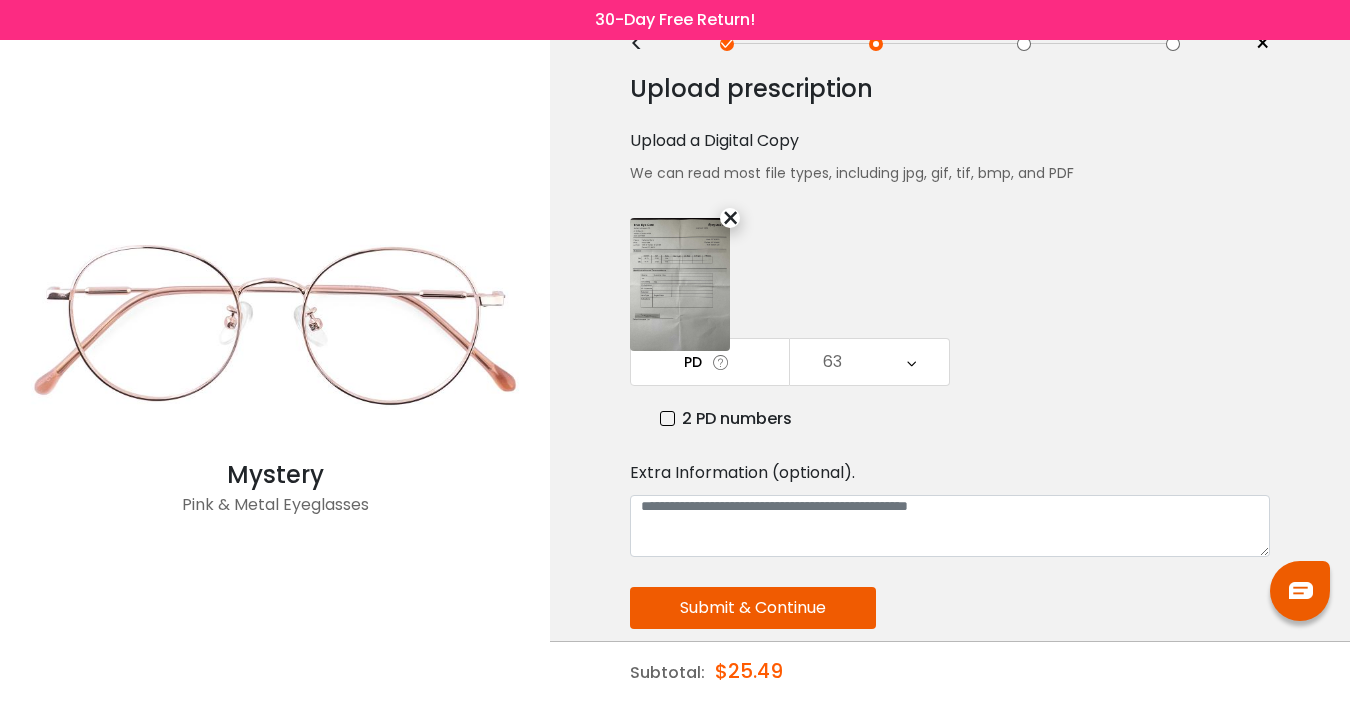 click on "Submit & Continue" at bounding box center (753, 608) 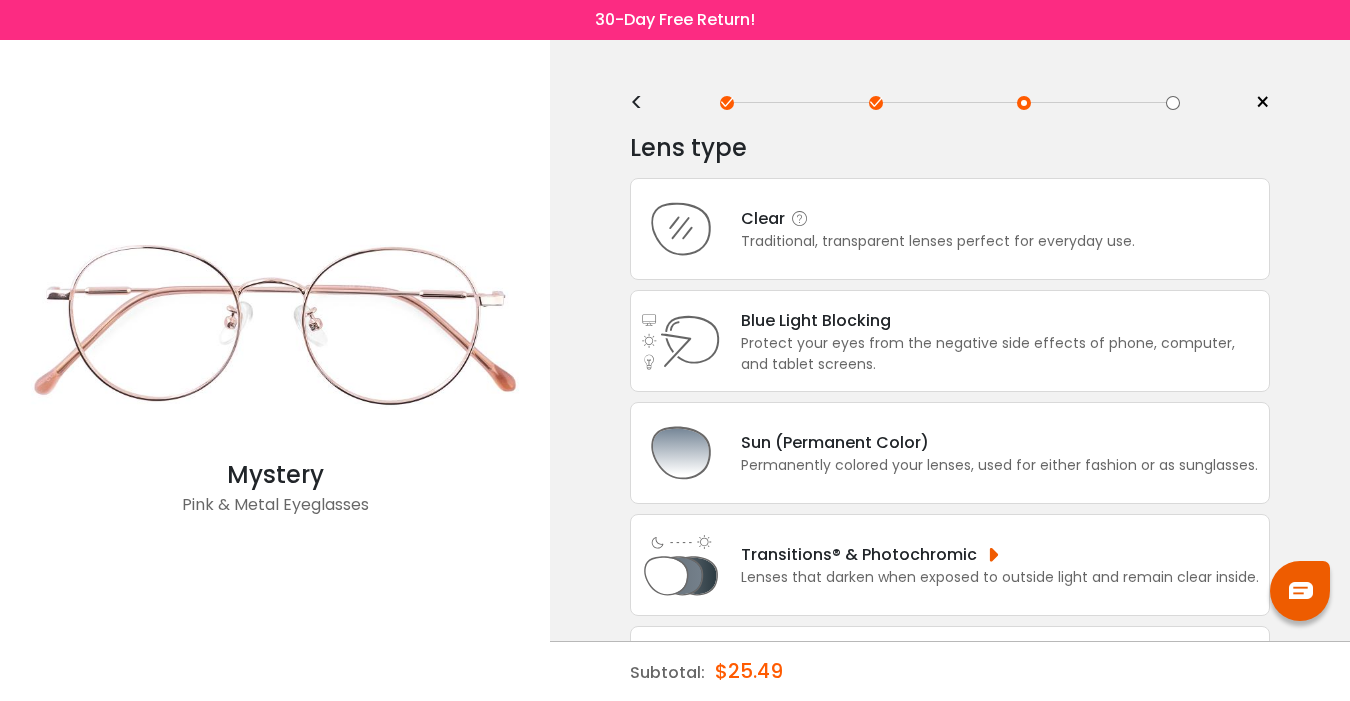 scroll, scrollTop: 0, scrollLeft: 0, axis: both 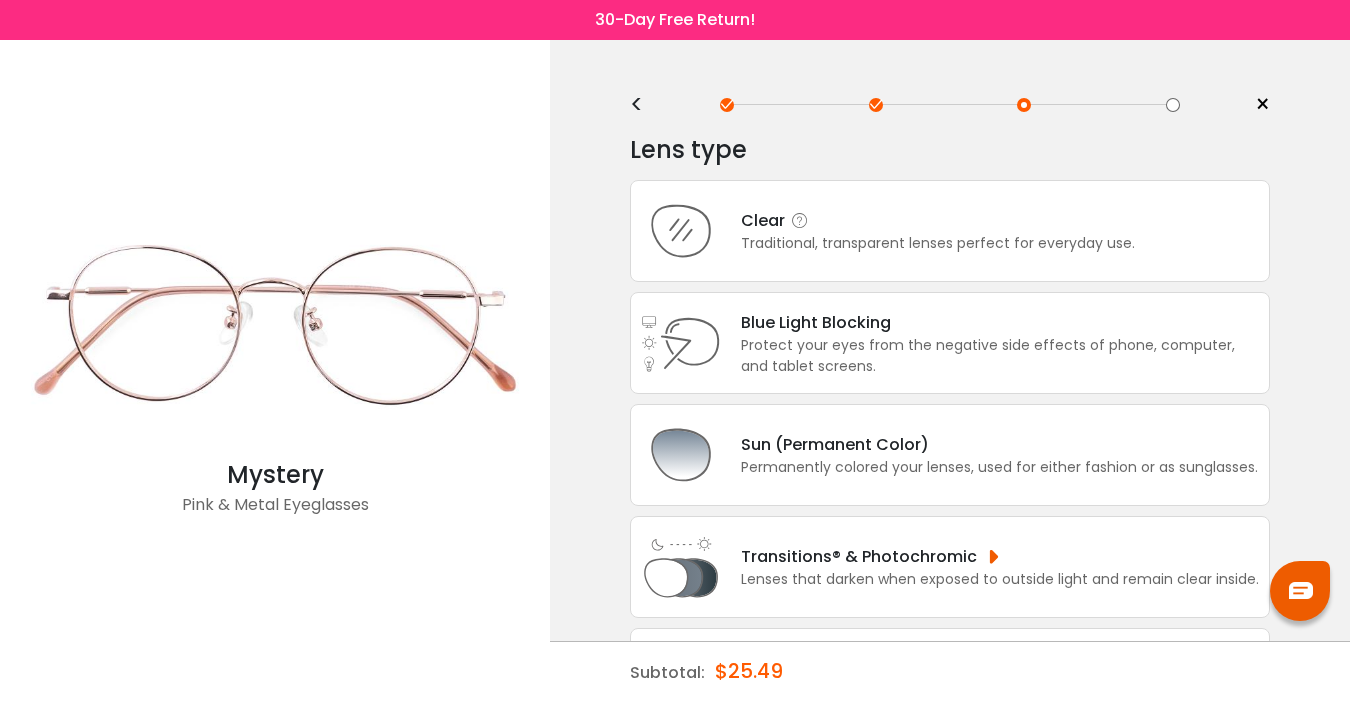 click on "Clear" at bounding box center [938, 220] 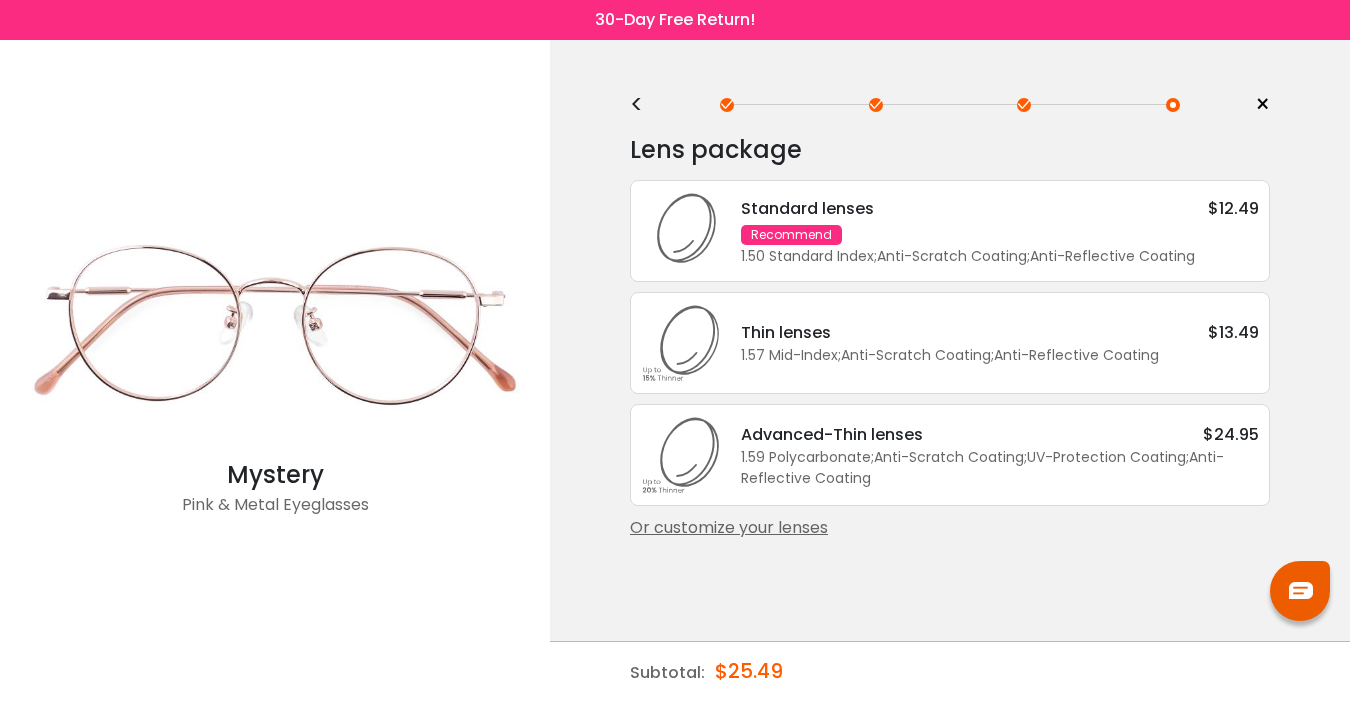 click on "1.59 Polycarbonate ;
Anti-Scratch Coating ;
UV-Protection Coating ;
Anti-Reflective Coating ;" at bounding box center [1000, 468] 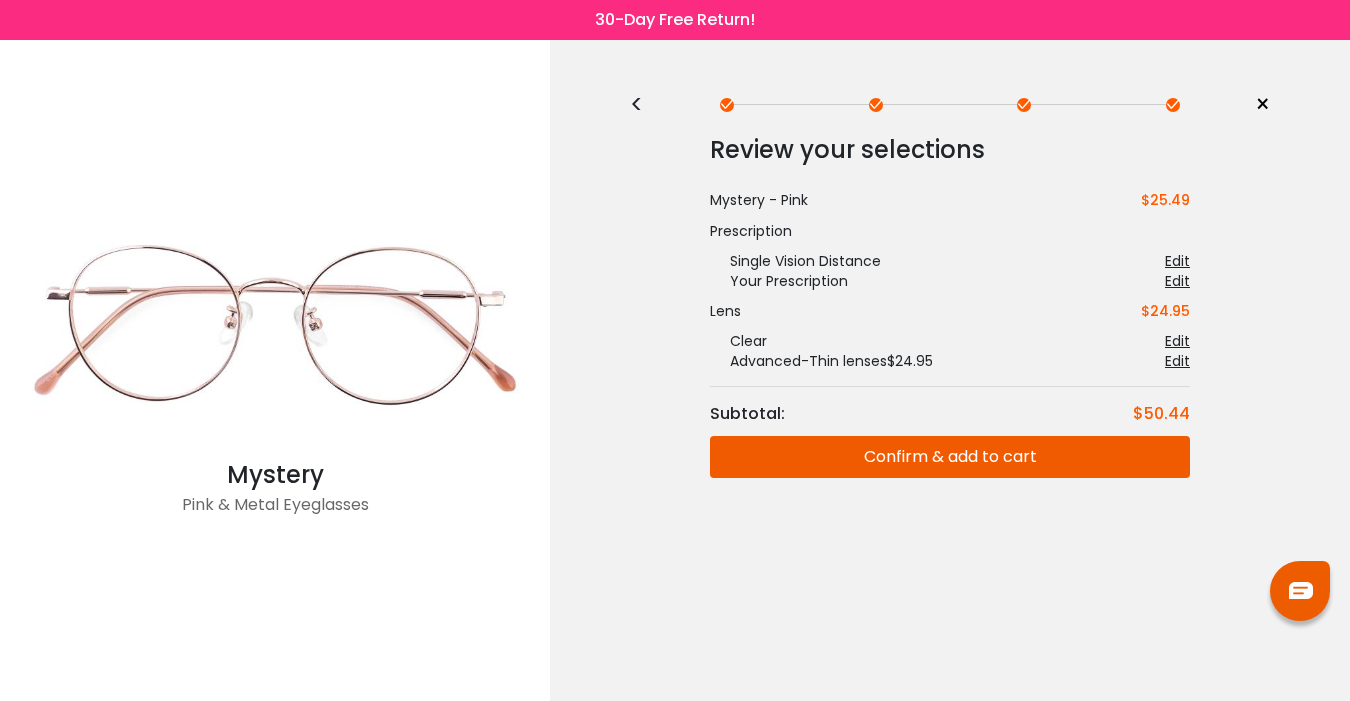 click on "Confirm & add to cart" at bounding box center (950, 457) 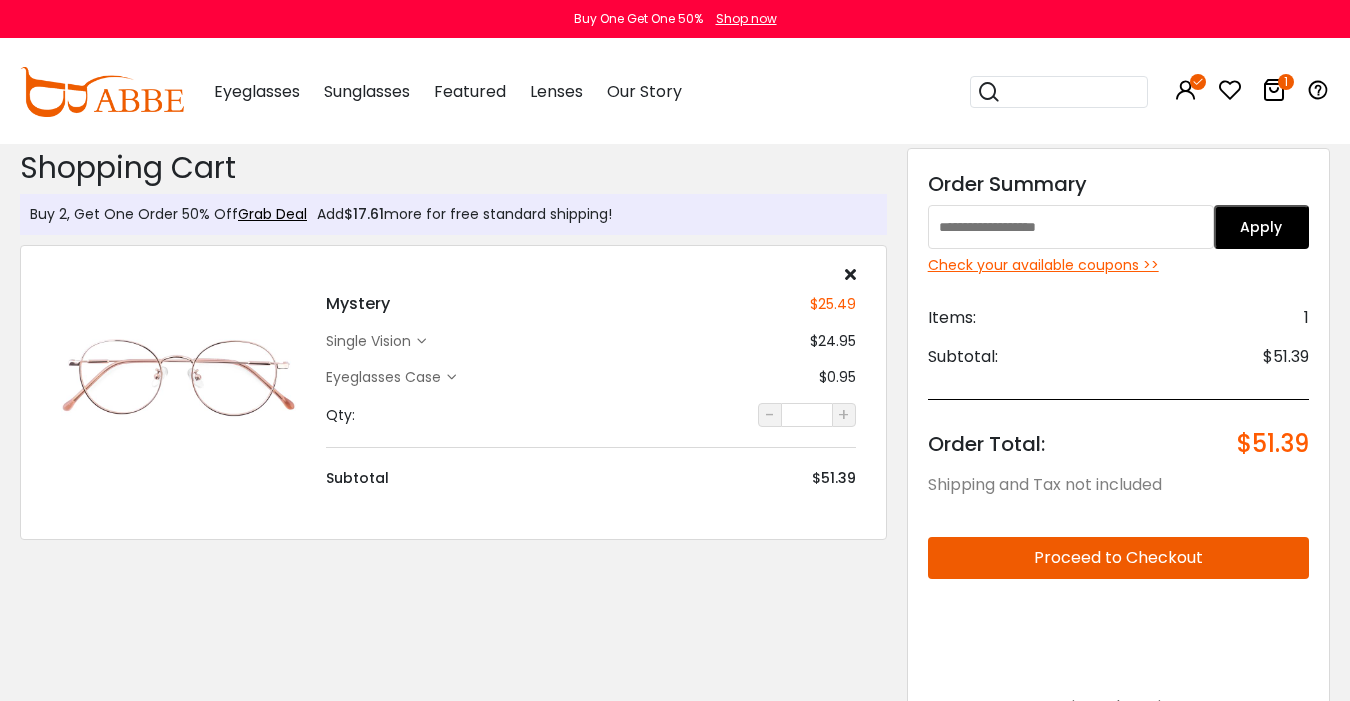 scroll, scrollTop: 0, scrollLeft: 0, axis: both 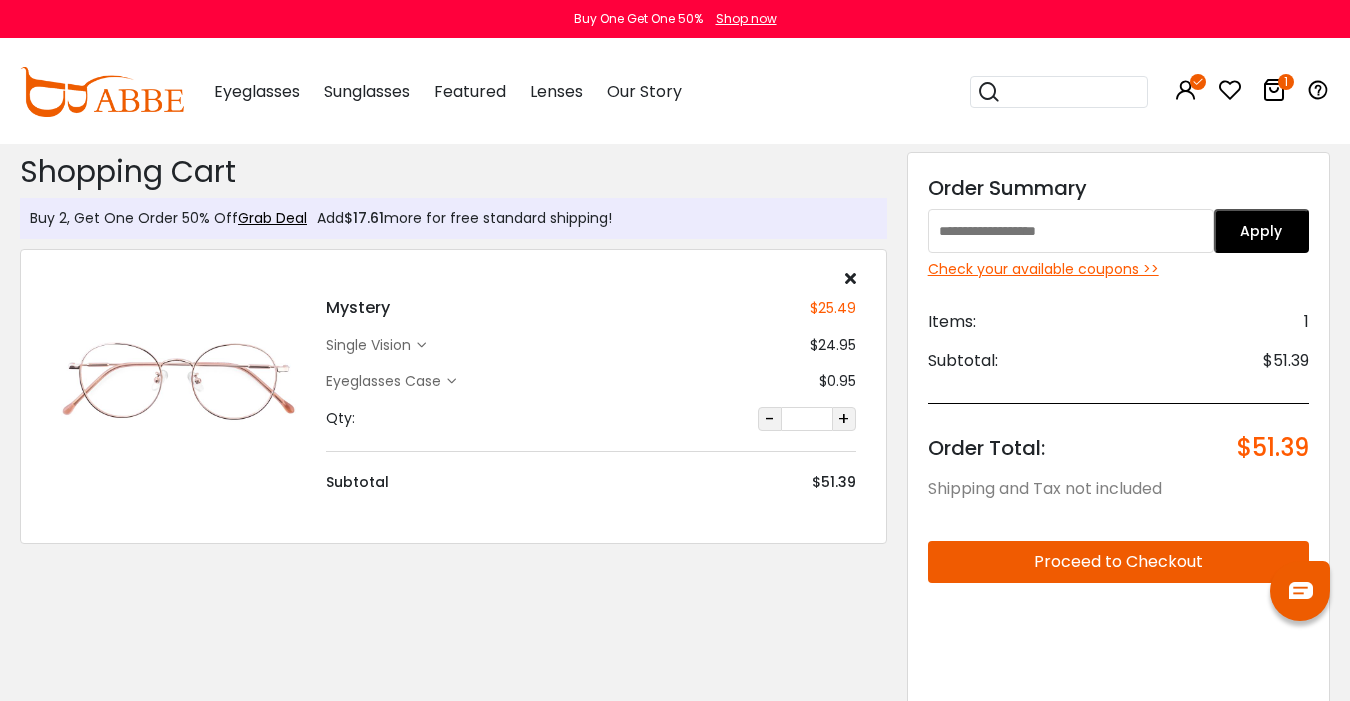 click at bounding box center (1071, 231) 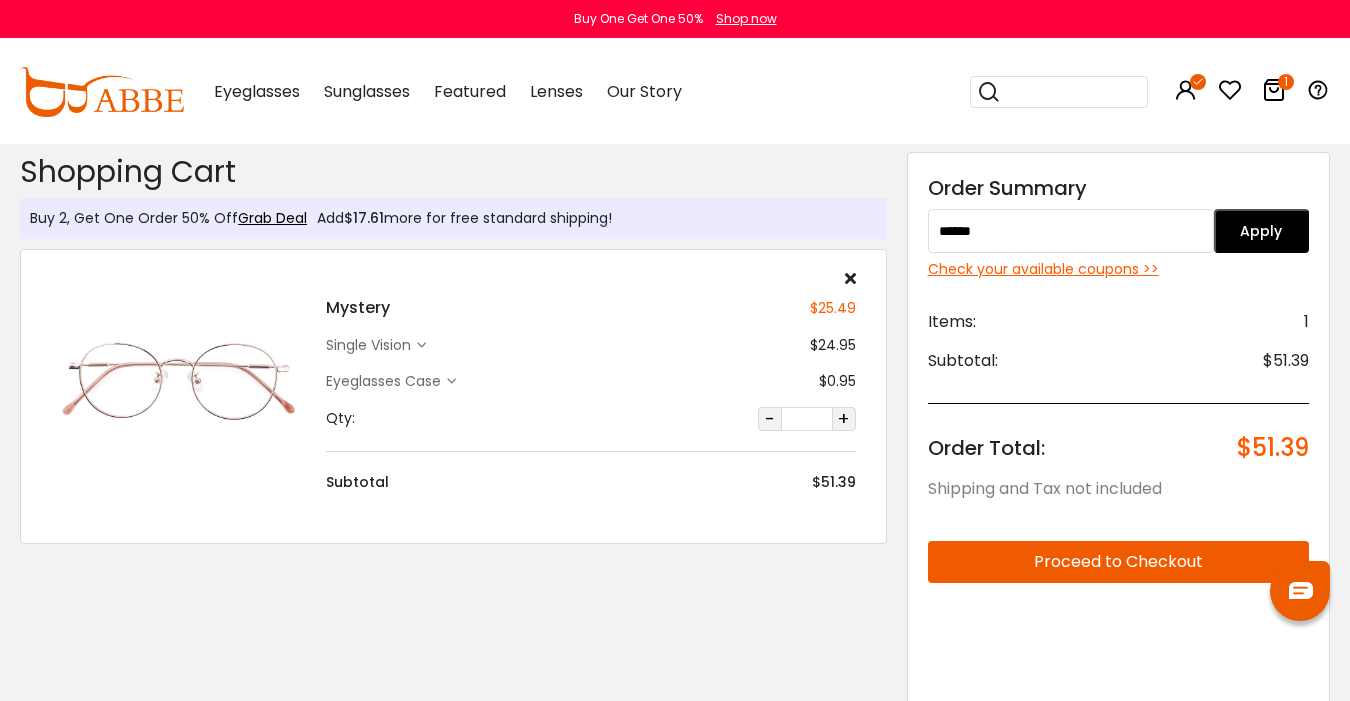 type on "******" 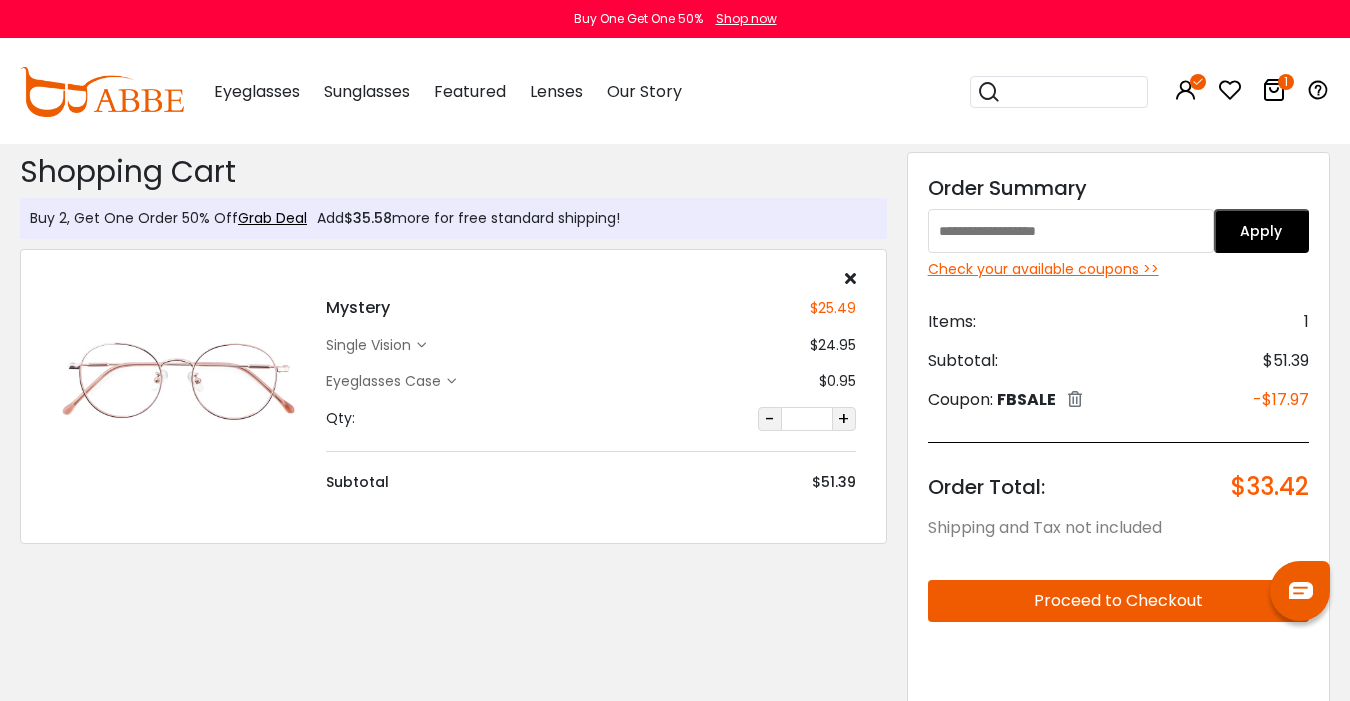 scroll, scrollTop: 0, scrollLeft: 0, axis: both 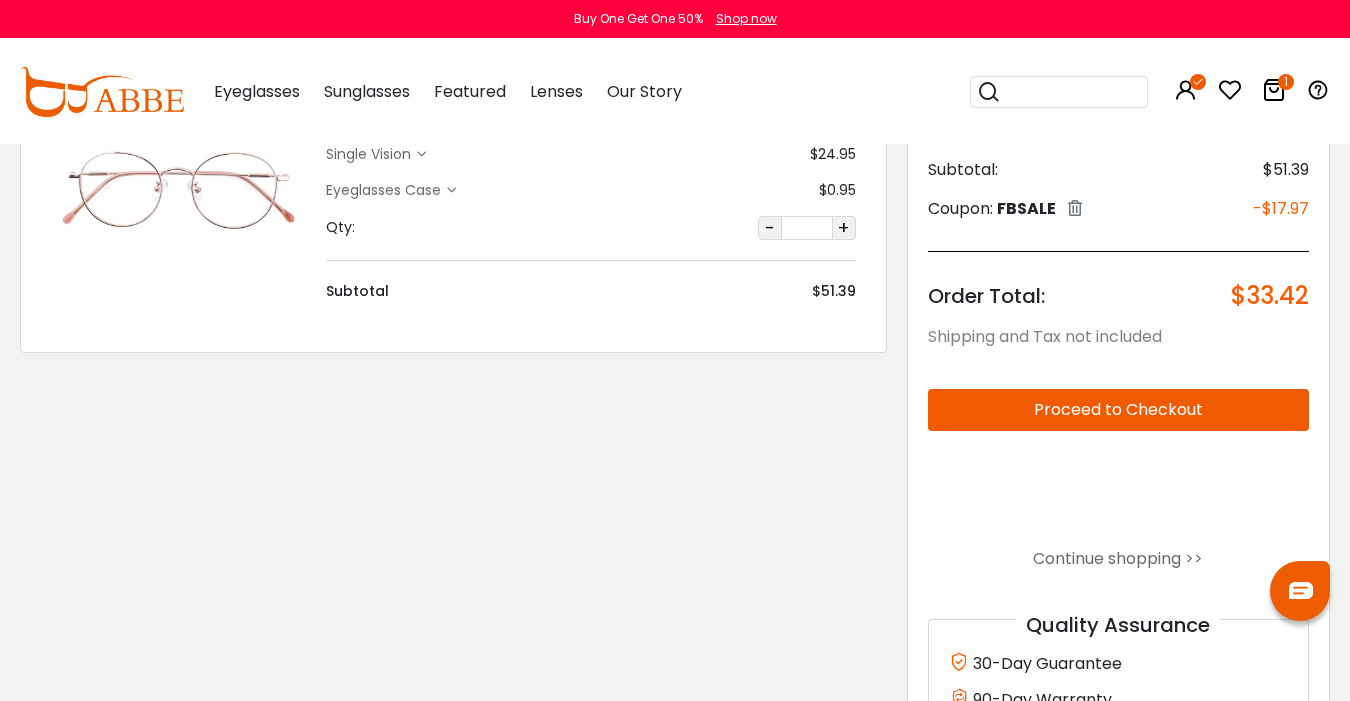 click on "Proceed to Checkout" at bounding box center [1118, 410] 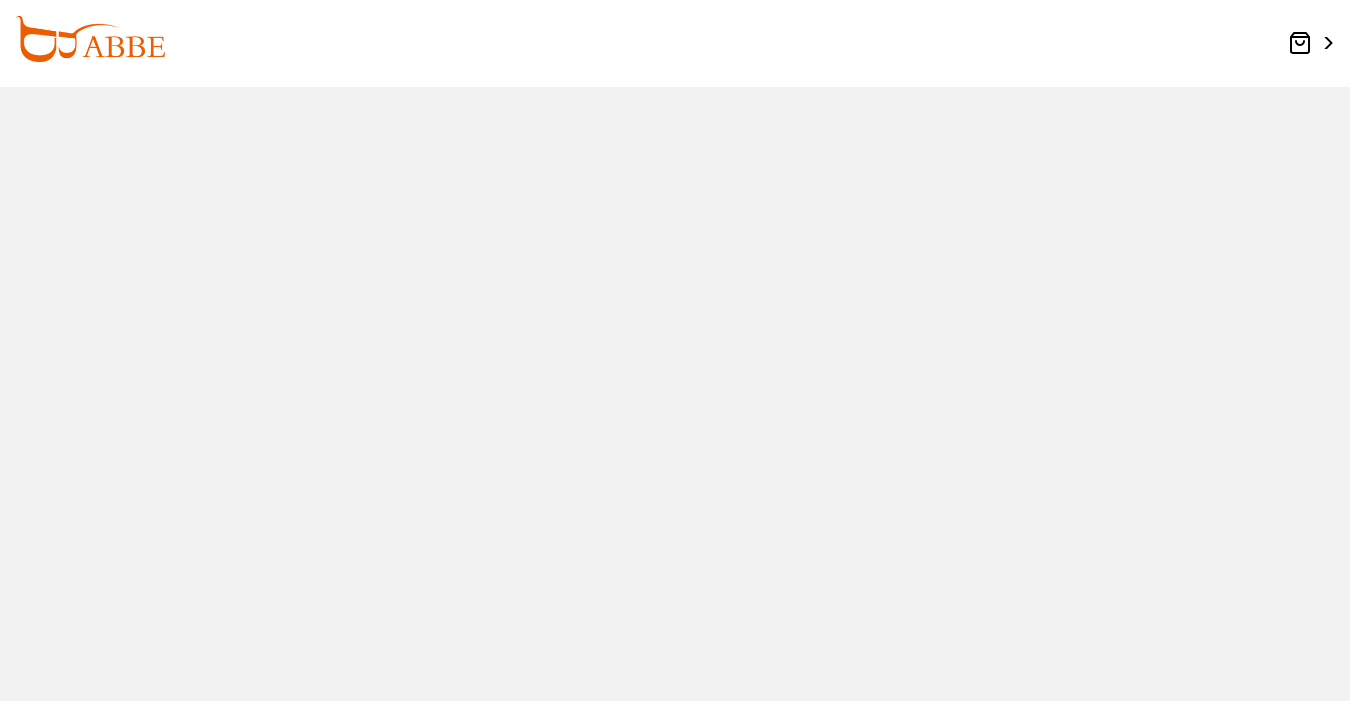 scroll, scrollTop: 0, scrollLeft: 0, axis: both 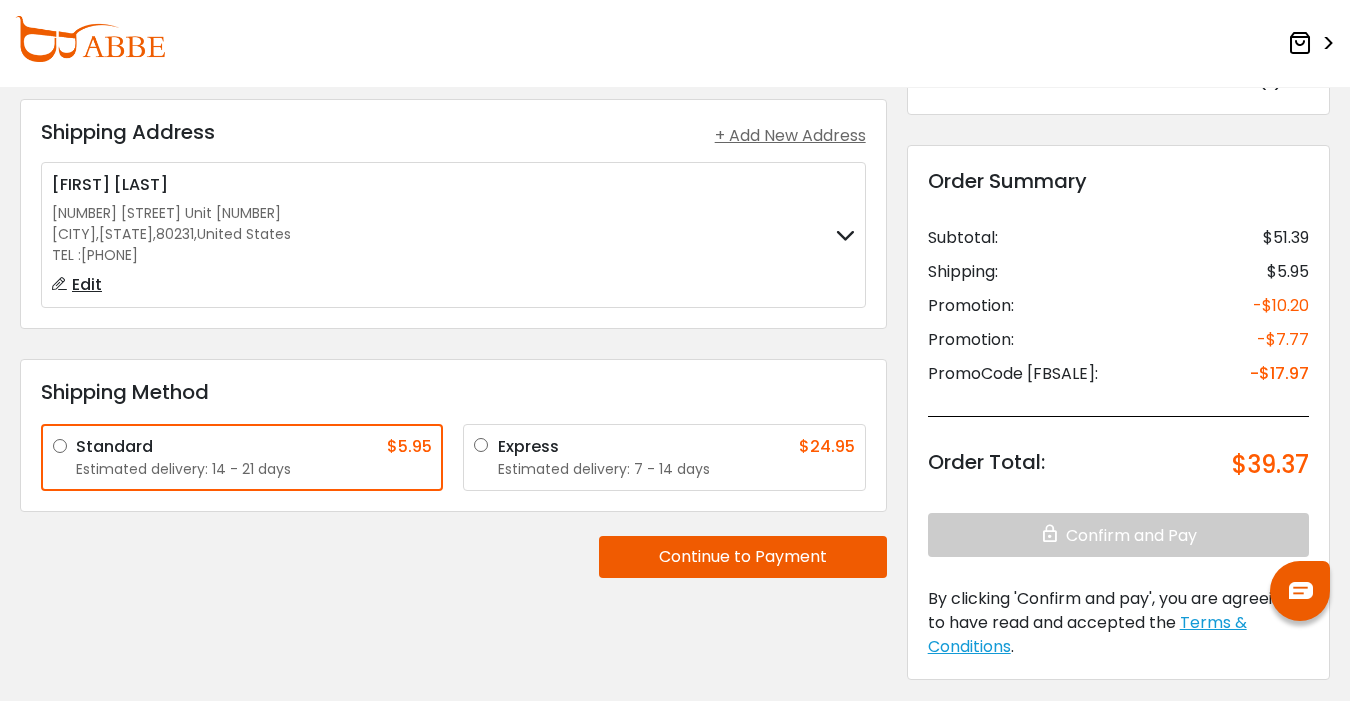 click on "Continue to Payment" at bounding box center [743, 557] 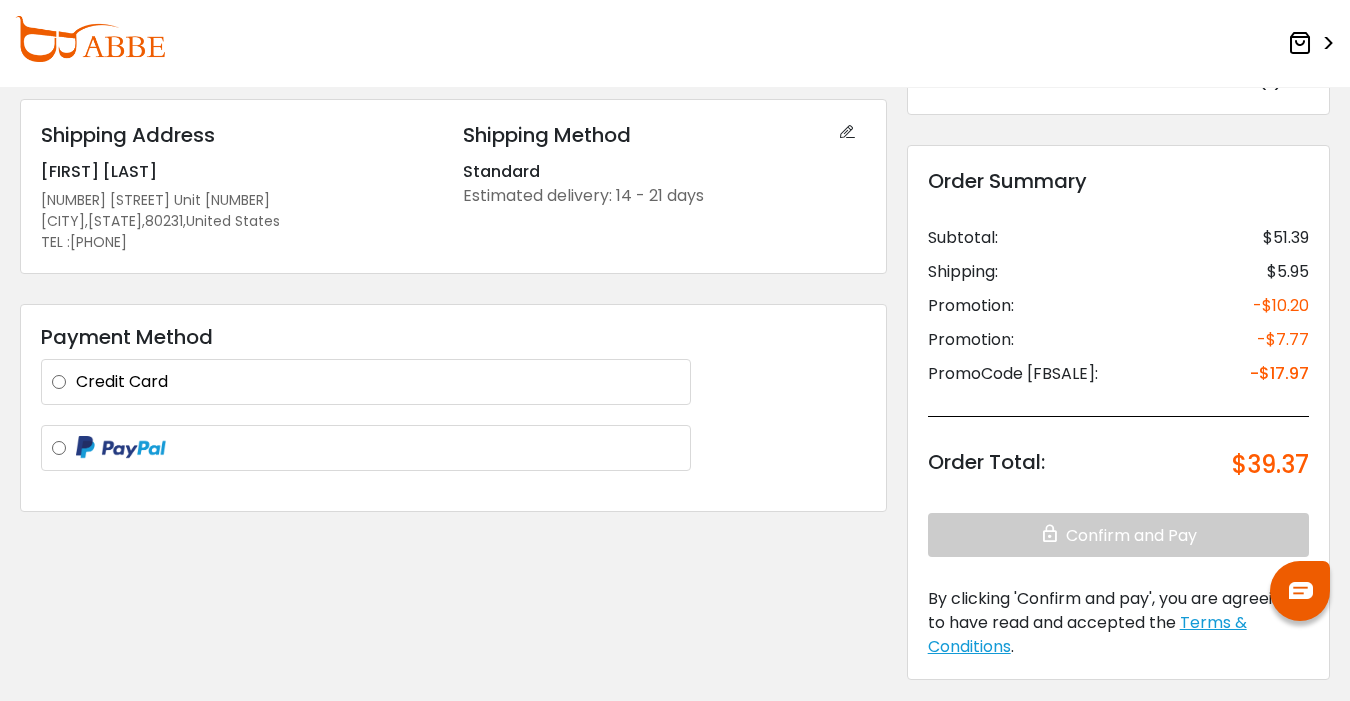 click on "Credit Card" at bounding box center (378, 382) 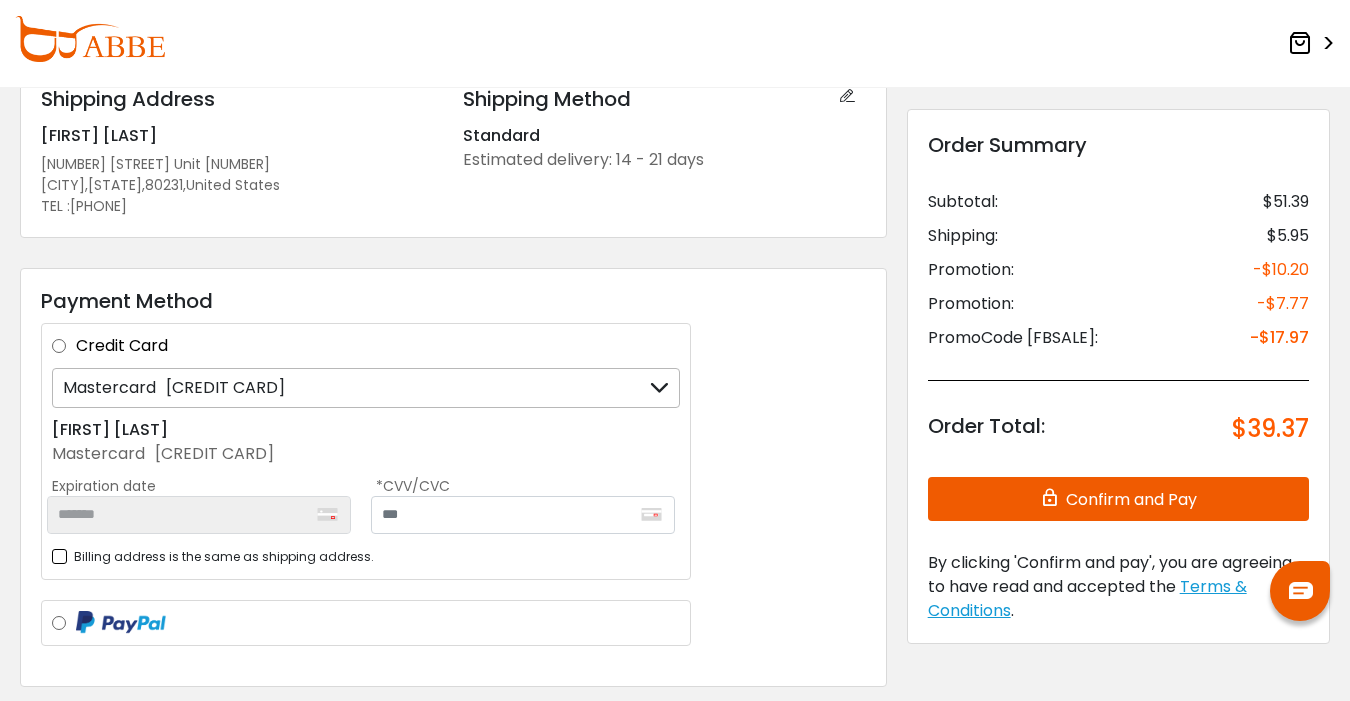 scroll, scrollTop: 138, scrollLeft: 0, axis: vertical 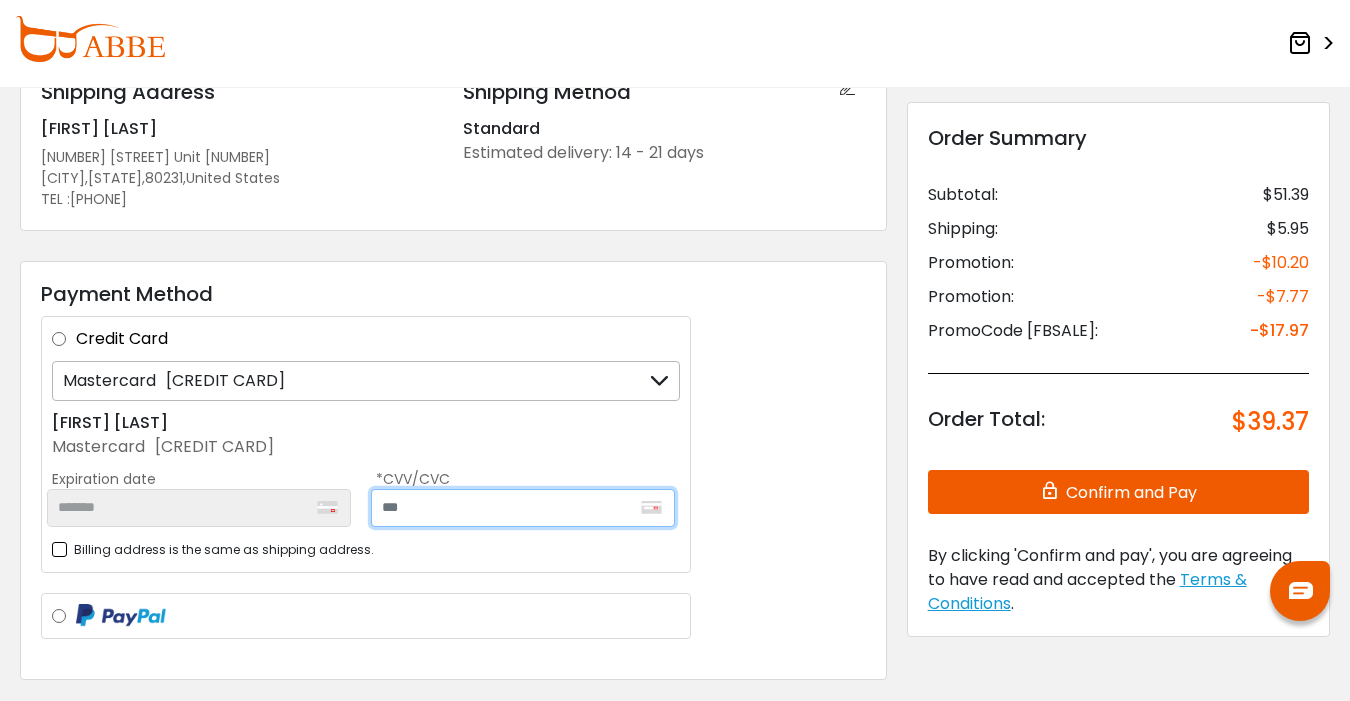 click at bounding box center [523, 508] 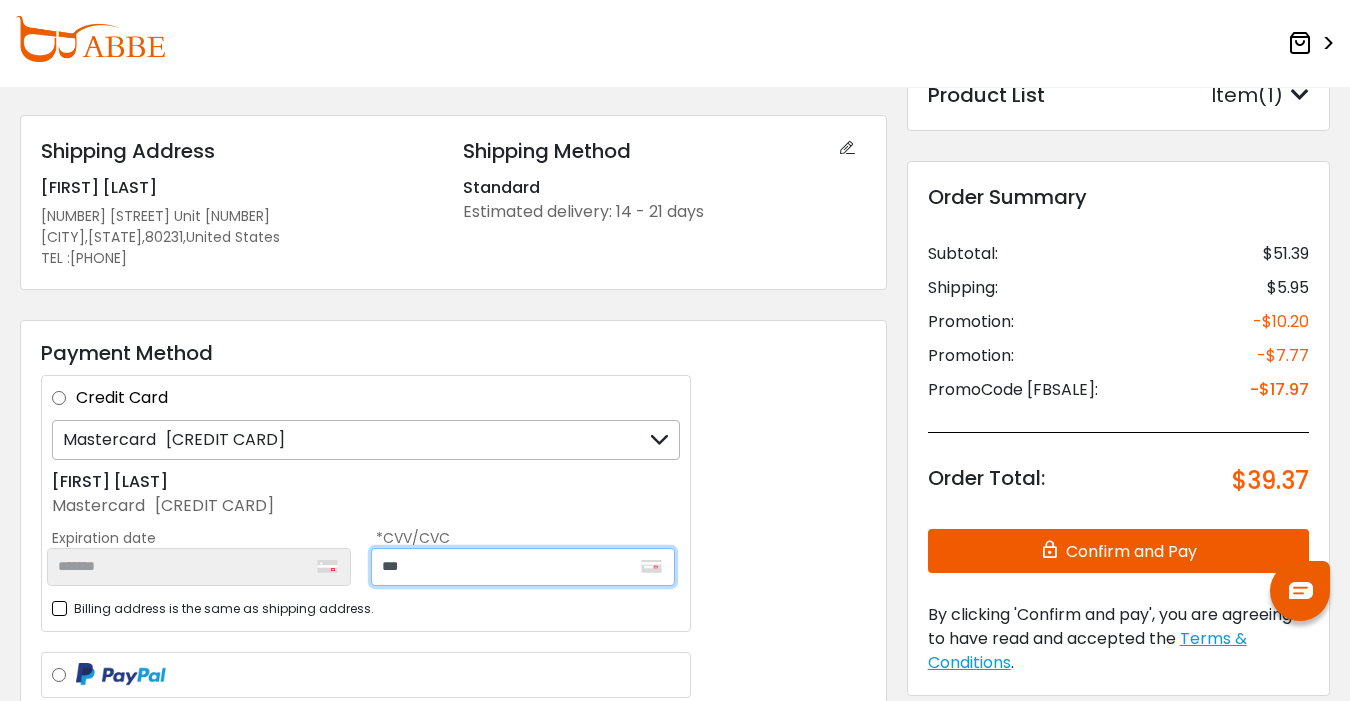 scroll, scrollTop: 92, scrollLeft: 0, axis: vertical 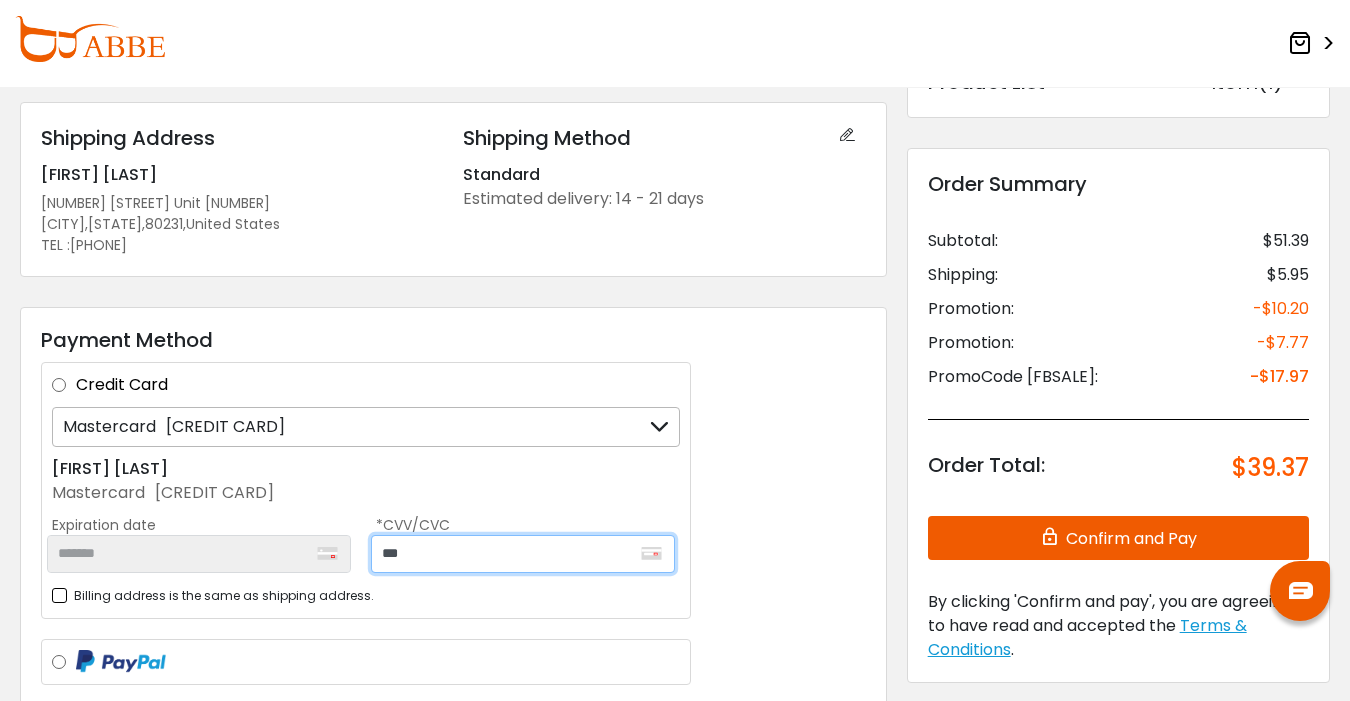 type on "***" 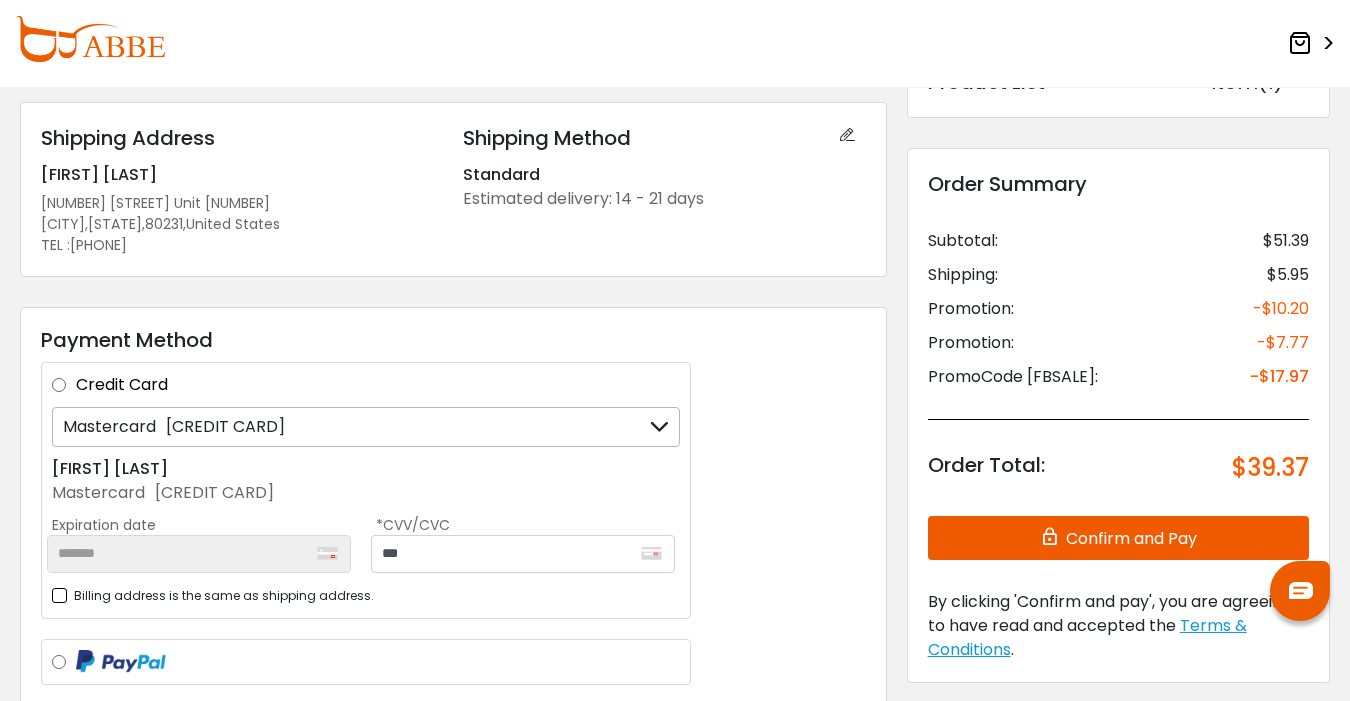 click at bounding box center (1052, 536) 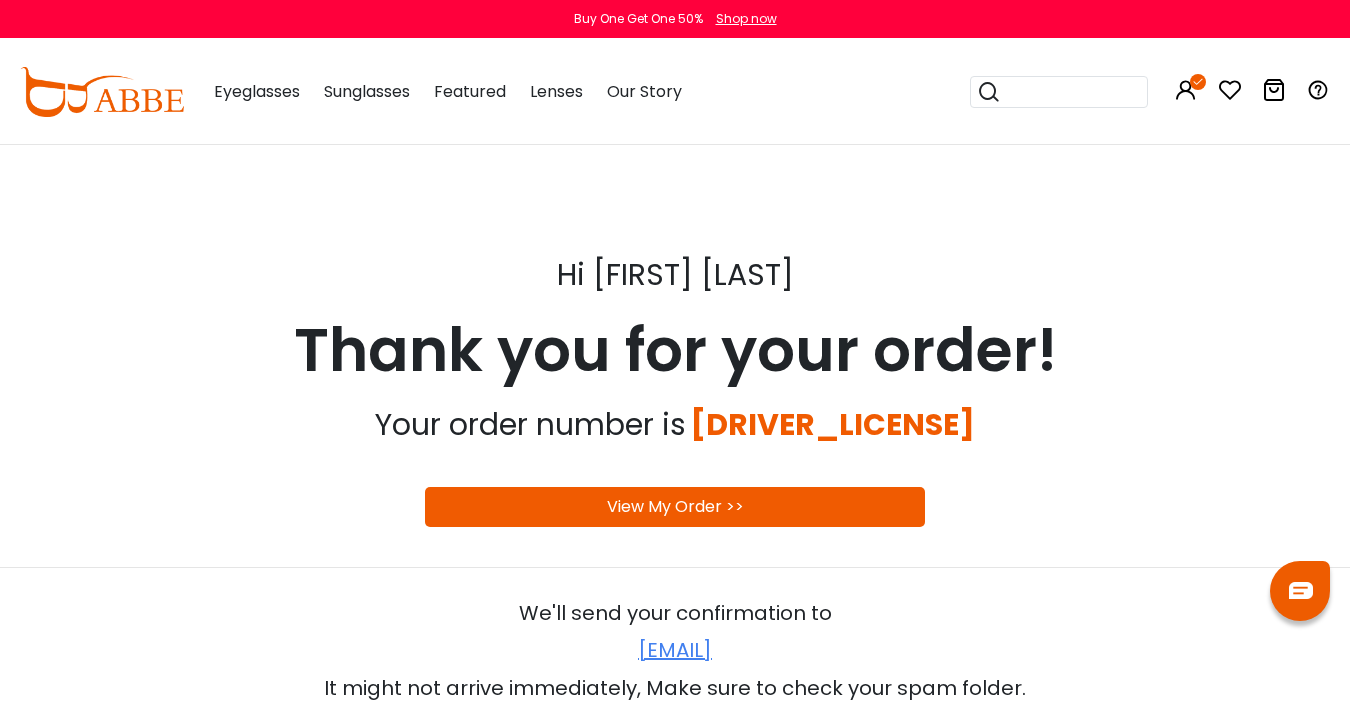 scroll, scrollTop: 0, scrollLeft: 0, axis: both 